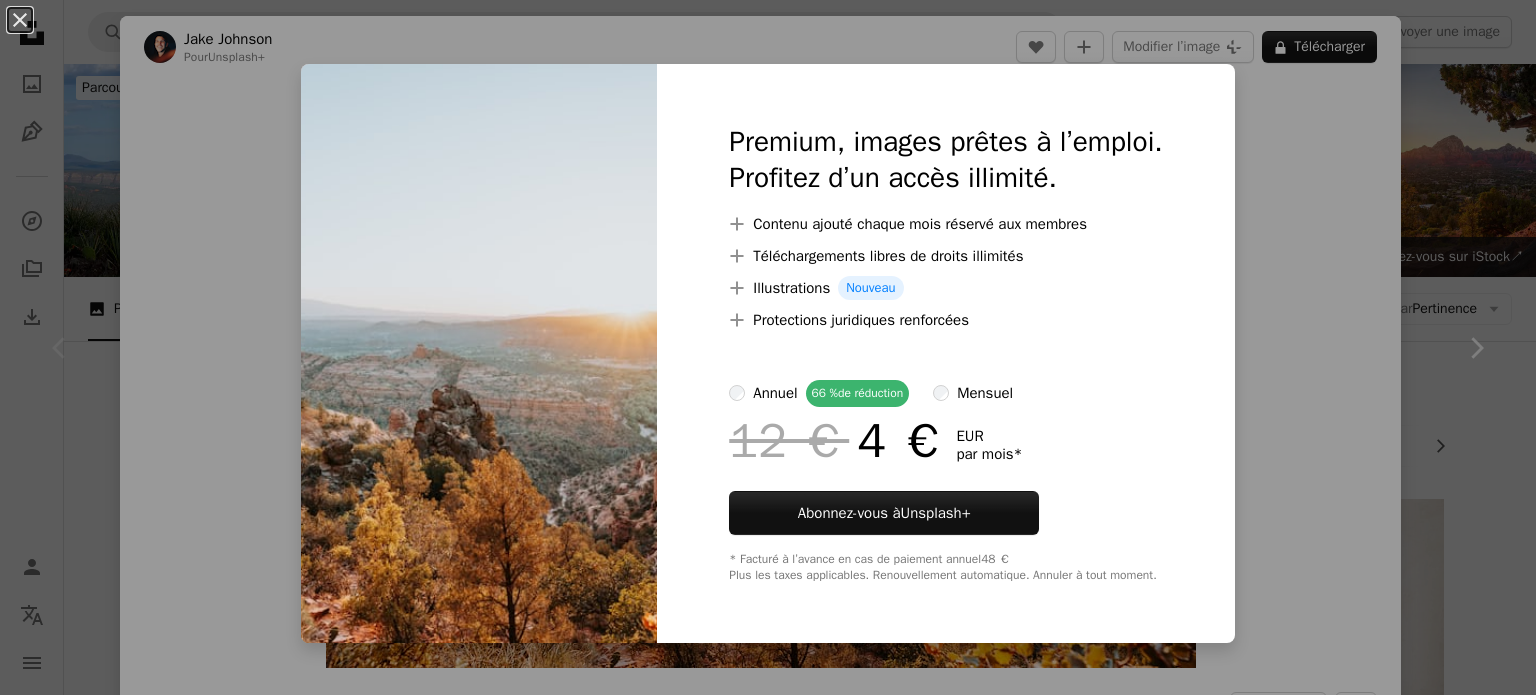 scroll, scrollTop: 300, scrollLeft: 0, axis: vertical 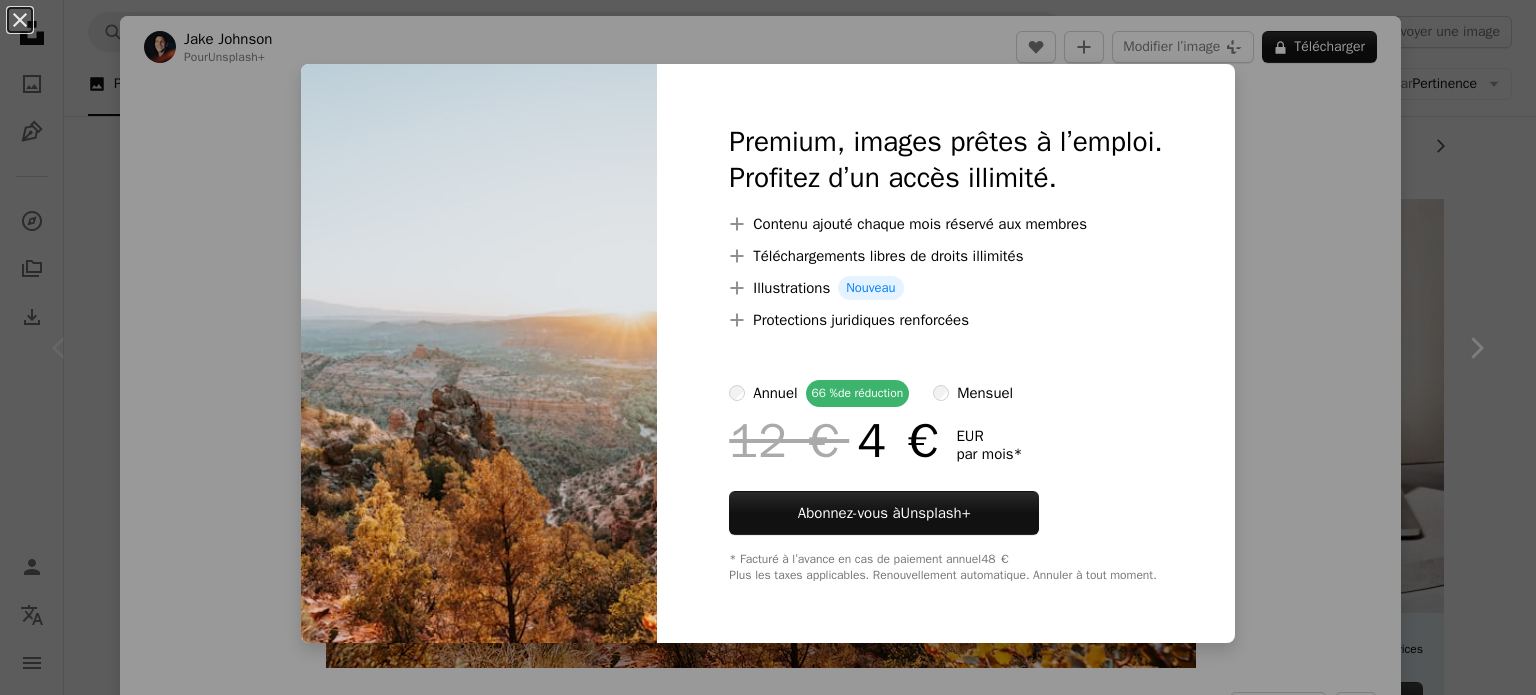 click on "An X shape Premium, images prêtes à l’emploi. Profitez d’un accès illimité. A plus sign Contenu ajouté chaque mois réservé aux membres A plus sign Téléchargements libres de droits illimités A plus sign Illustrations  Nouveau A plus sign Protections juridiques renforcées annuel 66 %  de réduction mensuel 12 €   4 € EUR par mois * Abonnez-vous à  Unsplash+ * Facturé à l’avance en cas de paiement annuel  48 € Plus les taxes applicables. Renouvellement automatique. Annuler à tout moment." at bounding box center (768, 347) 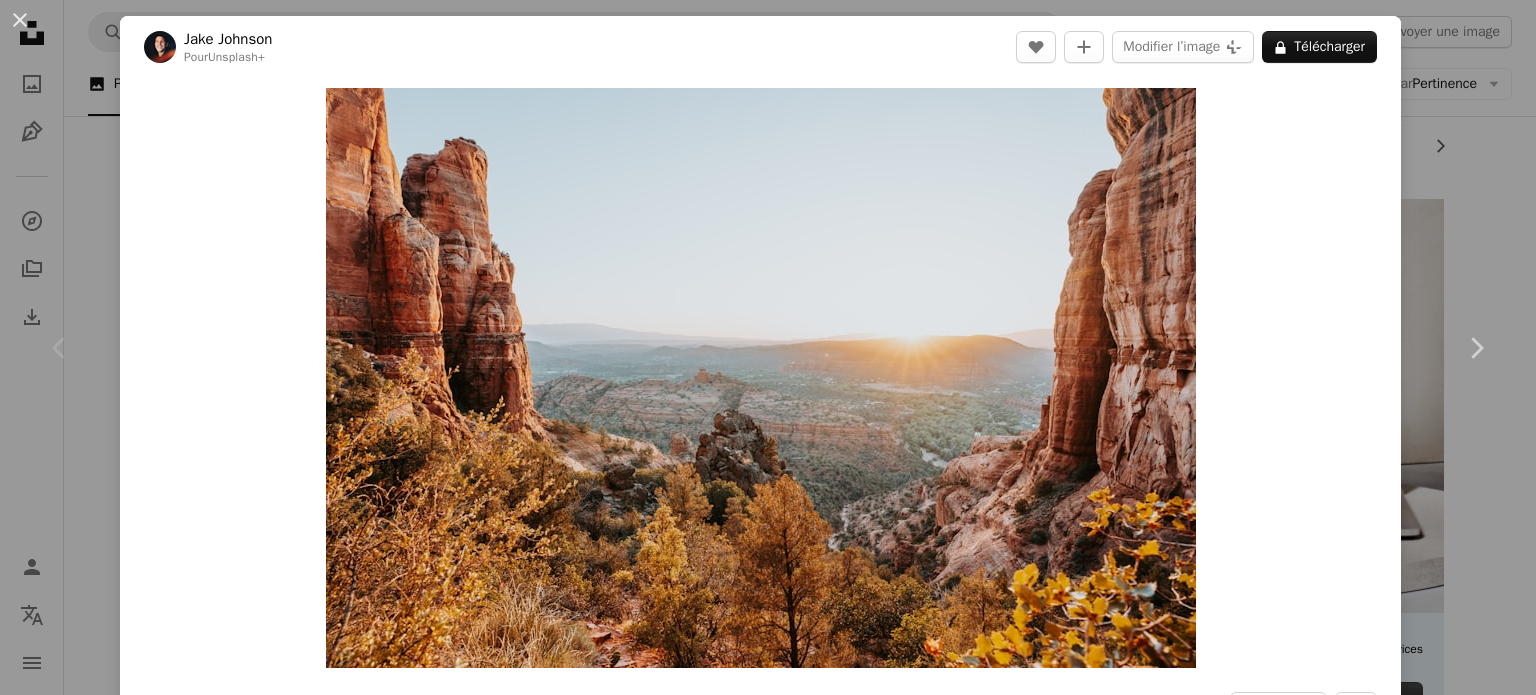 click on "[BRAND], [MODEL]" at bounding box center [768, 347] 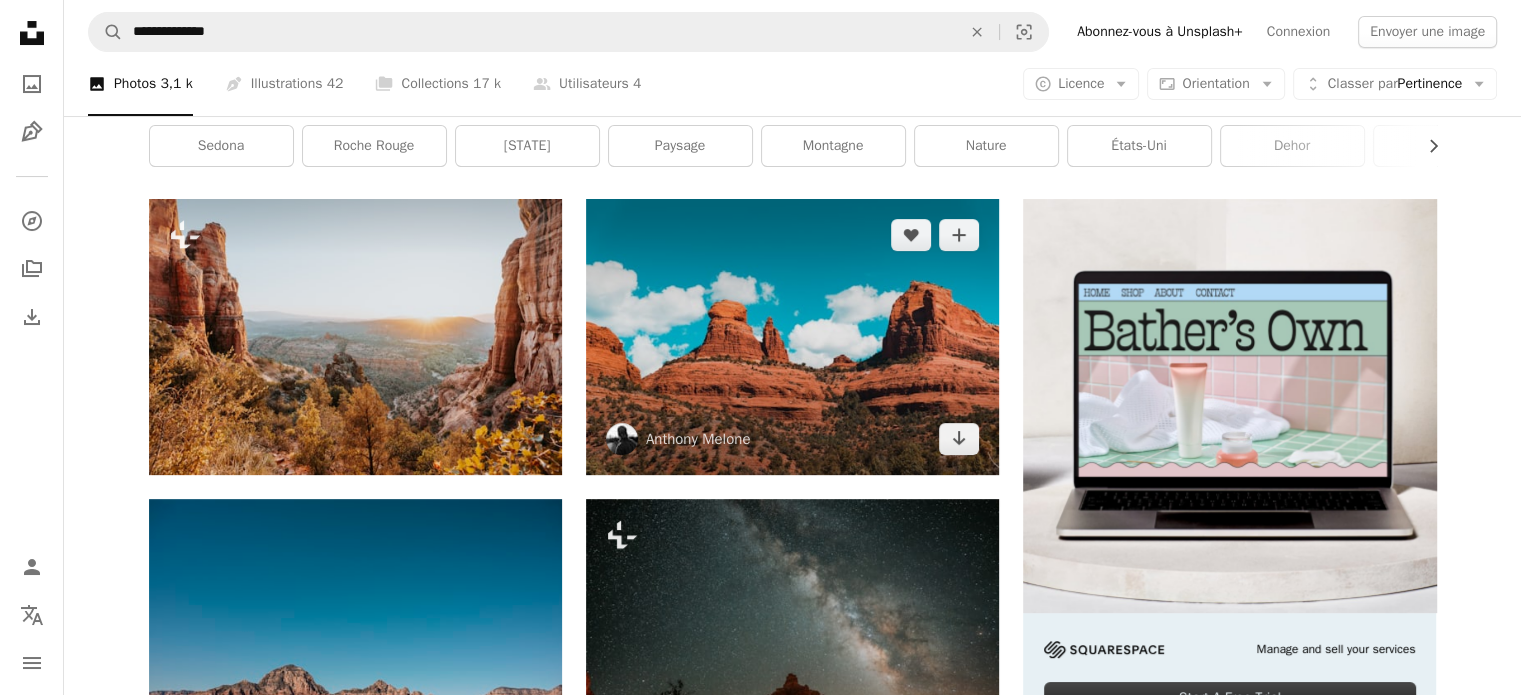 click at bounding box center [792, 336] 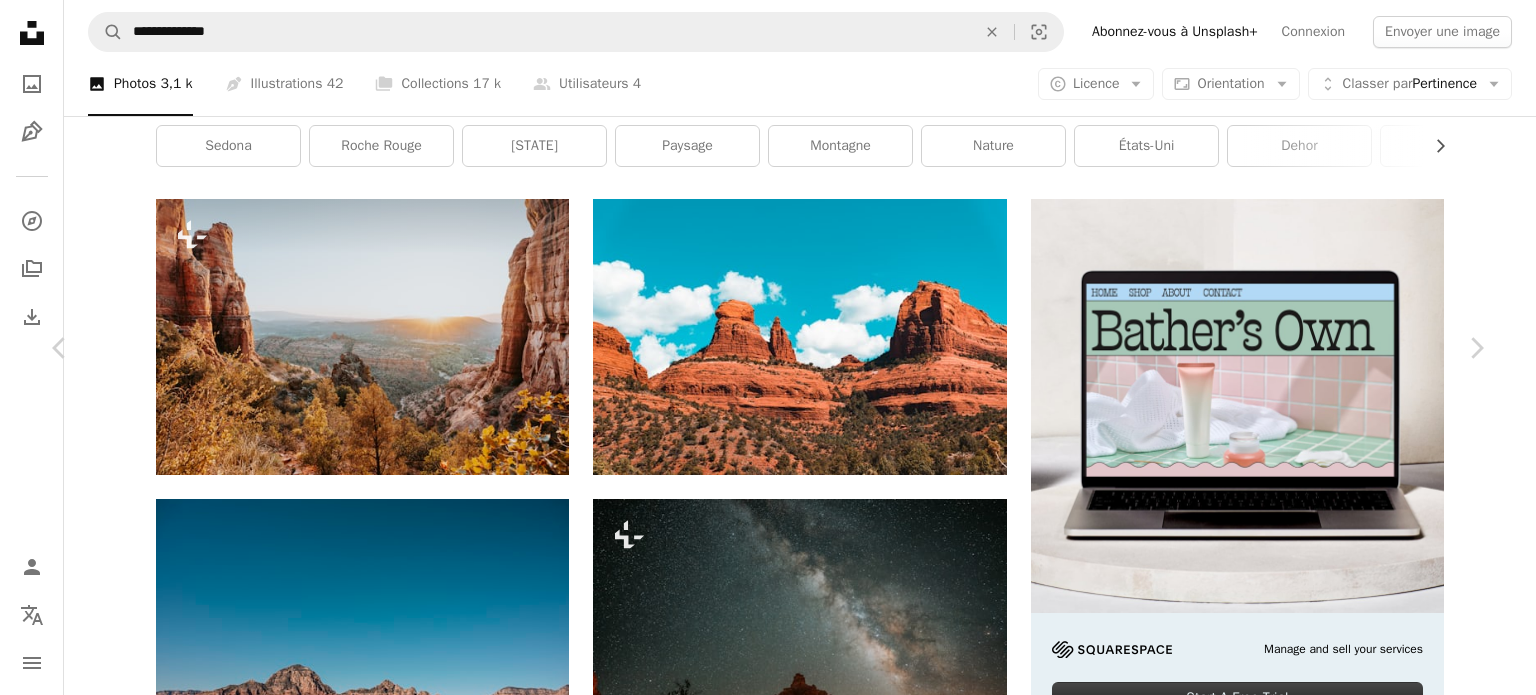 click on "Télécharger gratuitement" at bounding box center (1254, 4084) 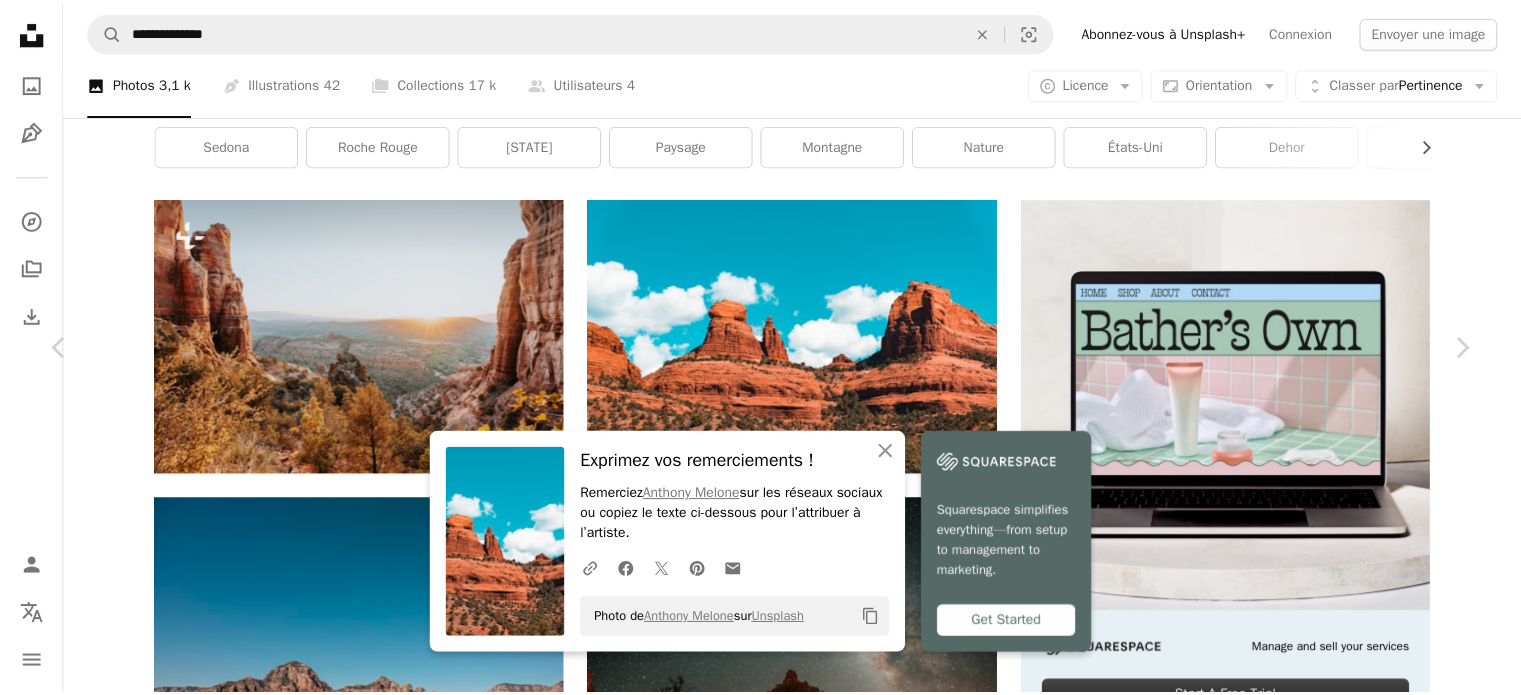 scroll, scrollTop: 608, scrollLeft: 0, axis: vertical 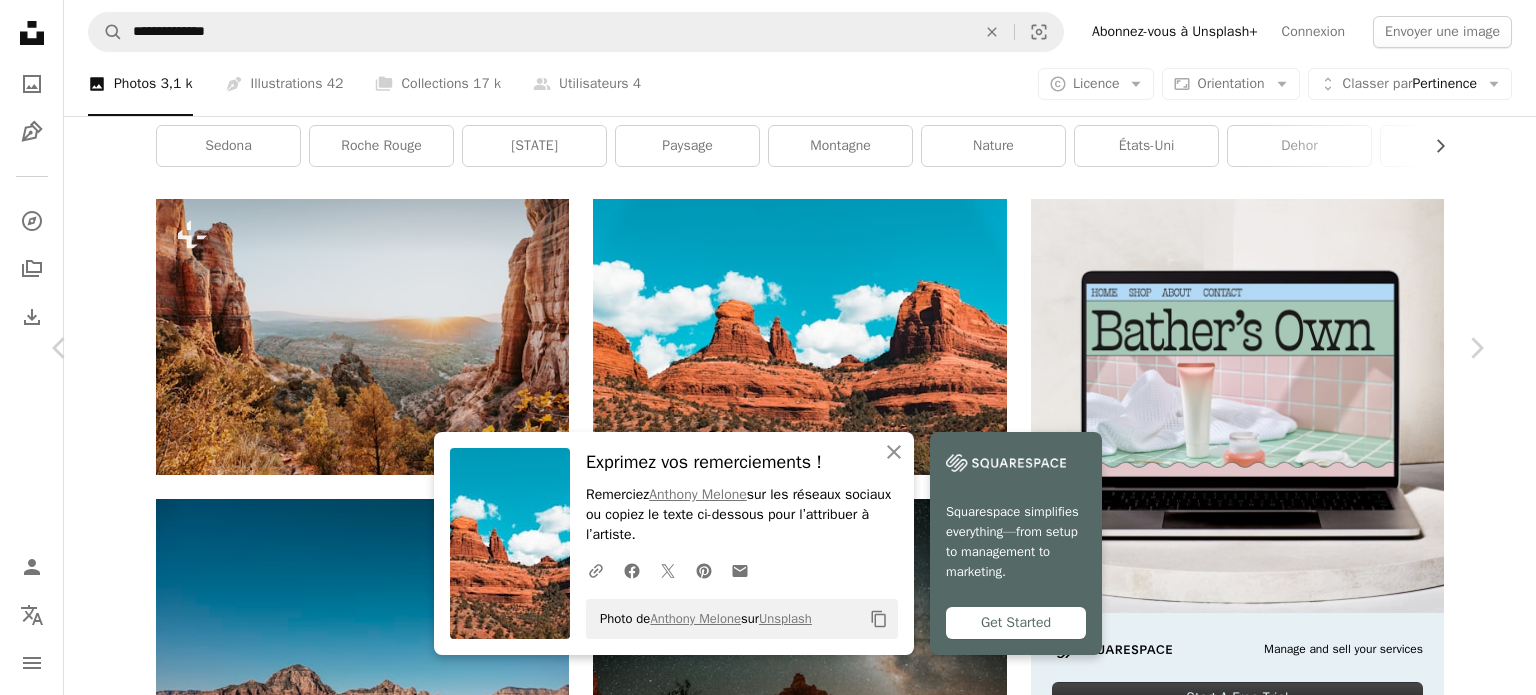 click on "Une prise de vue verticale d’un lac entouré de gratte-ciel sous la lumière du soleil à [CITY], en [STATE] photo – Image sur Unsplash
Copy content Squarespace simplifies everything—from setup to management to marketing. Get Started Anthony Melone anthony_melone A heart A plus sign Modifier l’image   Plus sign for Unsplash+ Télécharger gratuitement Chevron down Zoom in Vues 438 532 Téléchargements 4 873 A forward-right arrow Partager Info icon Infos More Actions A map marker Sedona, [STATE], USA Calendar outlined Publiée le  7 avril 2021 Camera SONY, ILCE-6300 Safety Utilisation gratuite sous la  Licence Unsplash montagnes [STATE] Sedona roches rouges Roche rouge Sedona [STATE] Sedona [STATE] bleu États-Unis dehors vallée falaise canyon plateau Mesa Images domaine public  |   ↗ A heart A heart" at bounding box center [768, 4384] 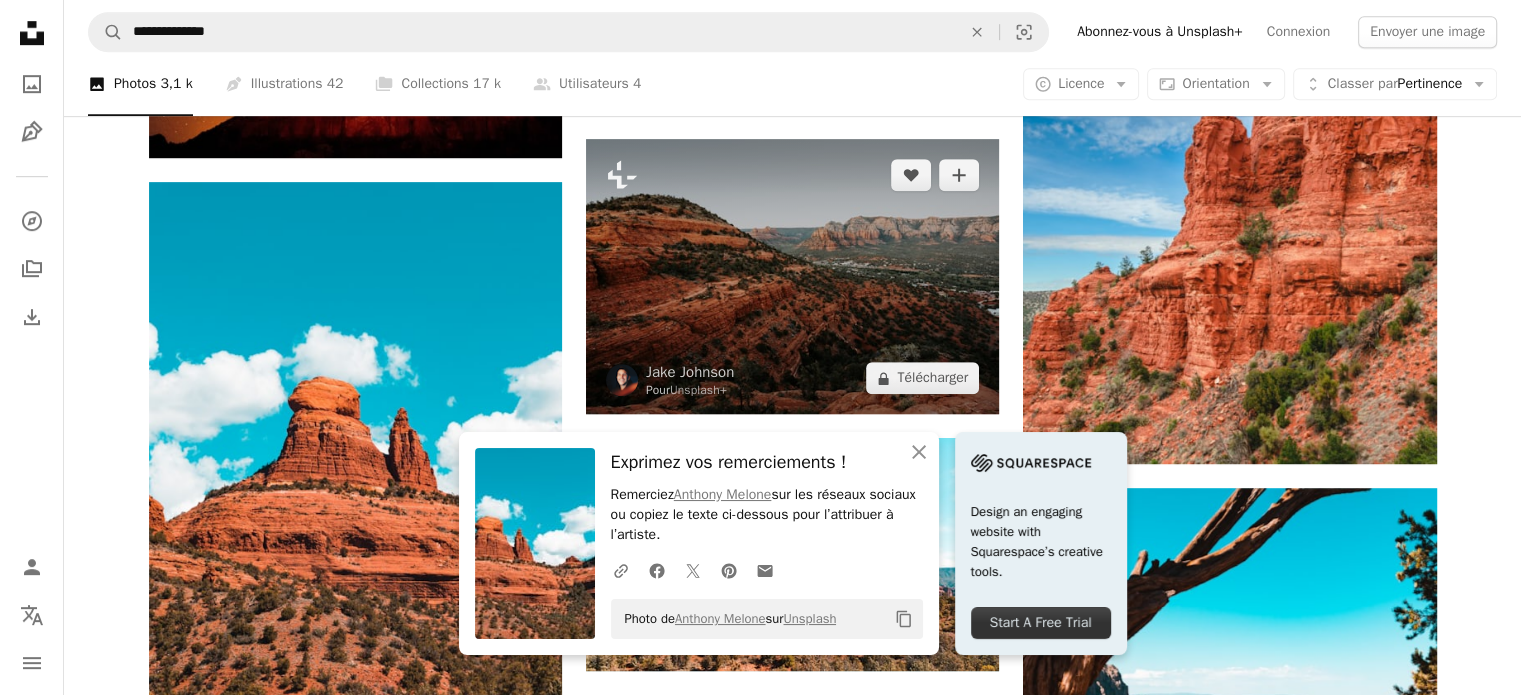 scroll, scrollTop: 1300, scrollLeft: 0, axis: vertical 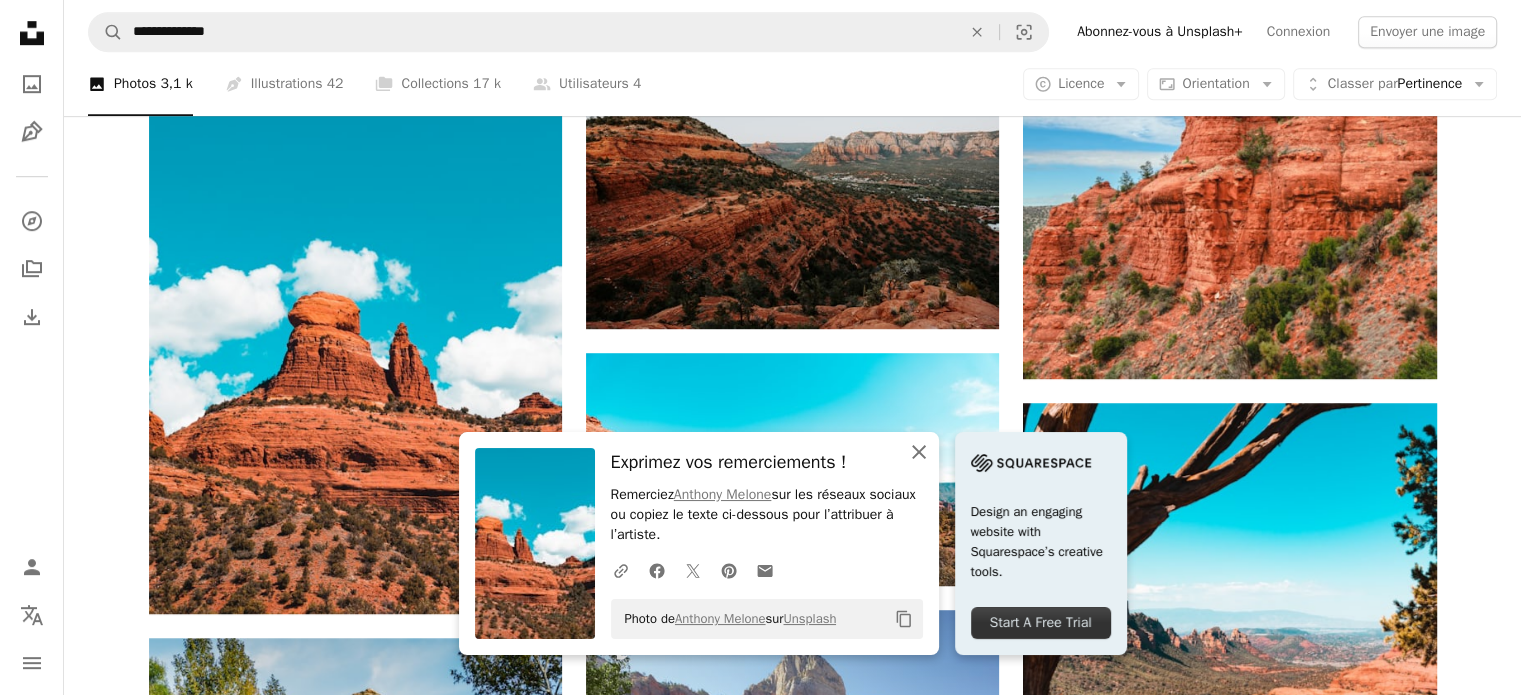 click on "An X shape" 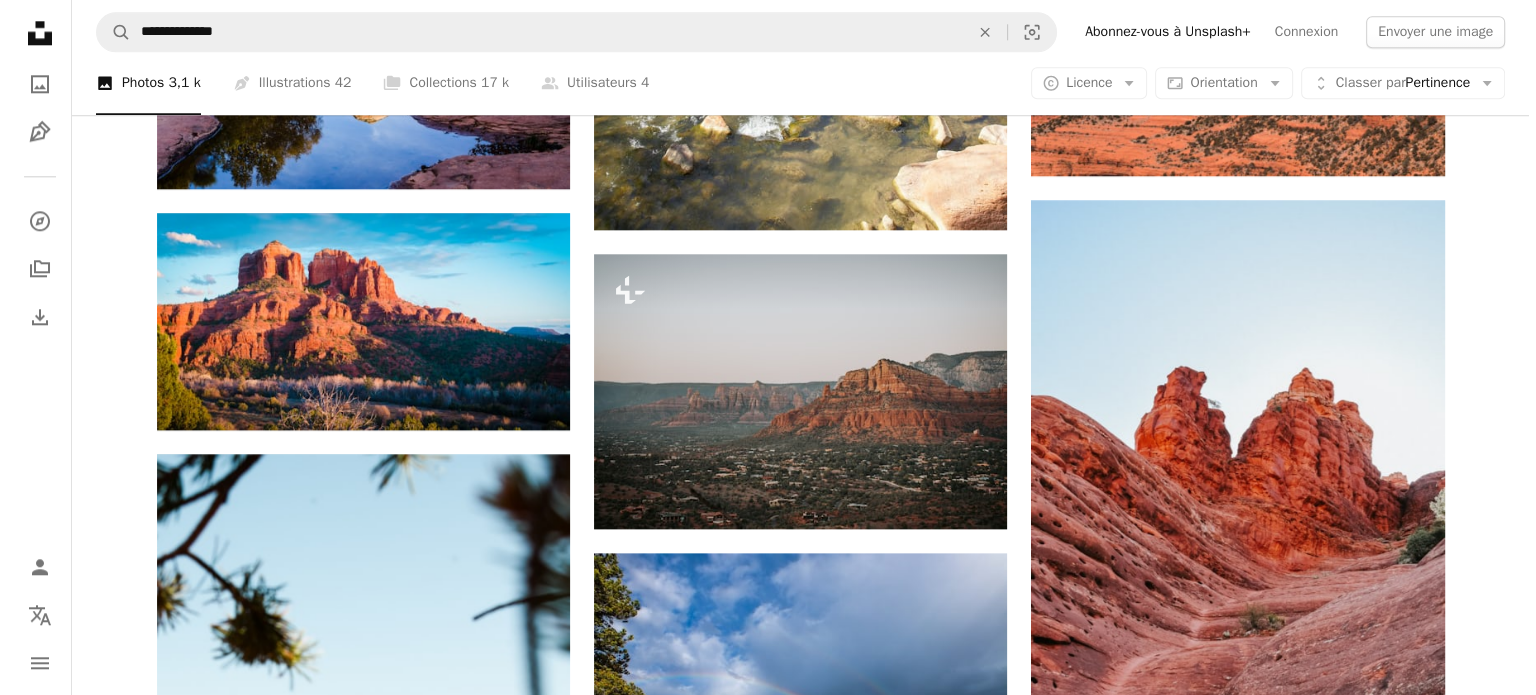 scroll, scrollTop: 2600, scrollLeft: 0, axis: vertical 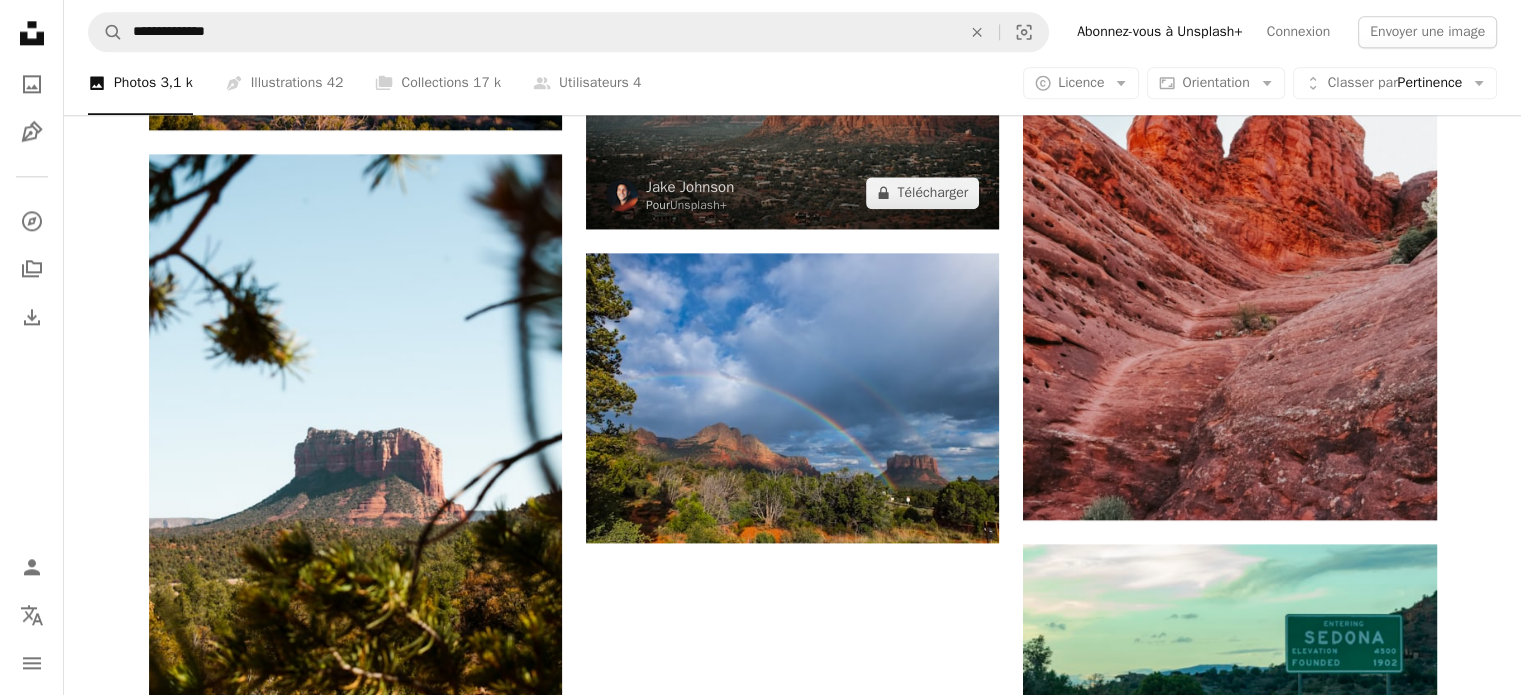 click at bounding box center [792, 91] 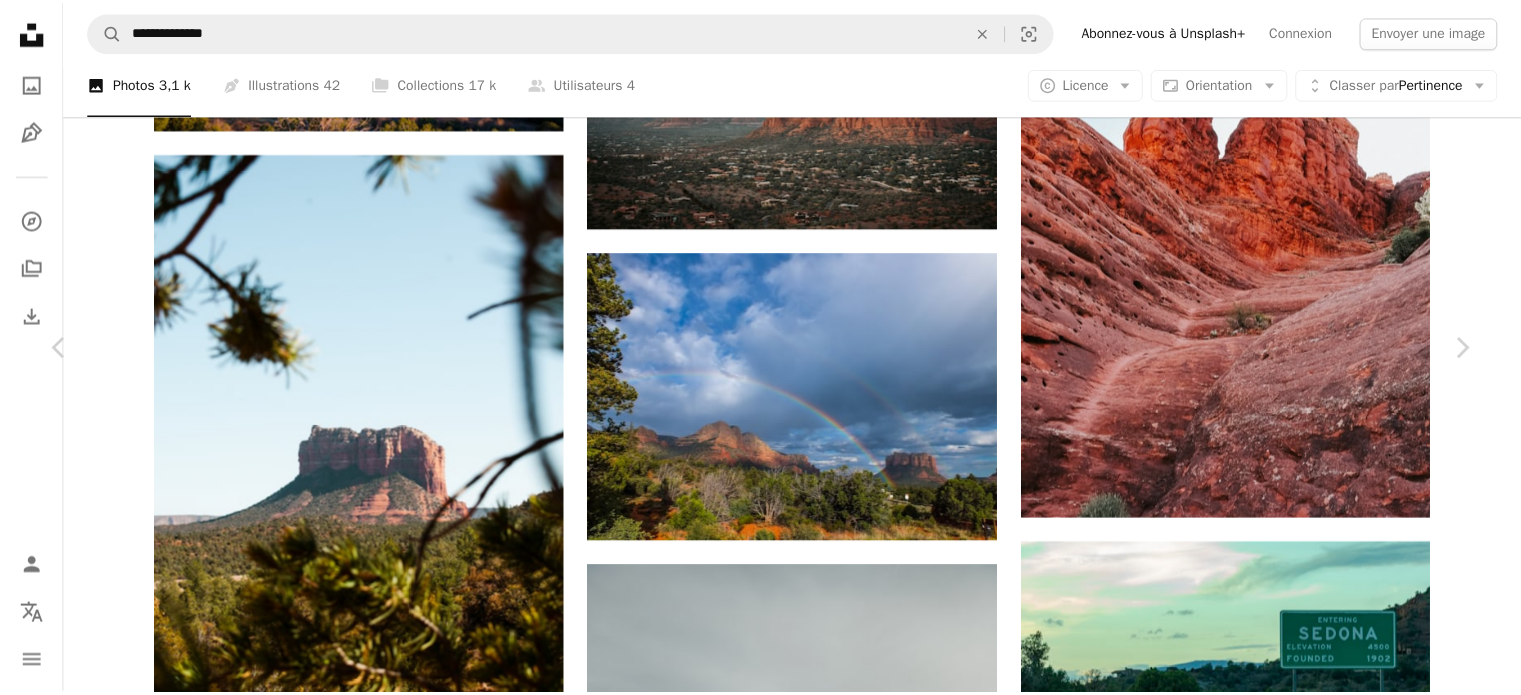 scroll, scrollTop: 0, scrollLeft: 0, axis: both 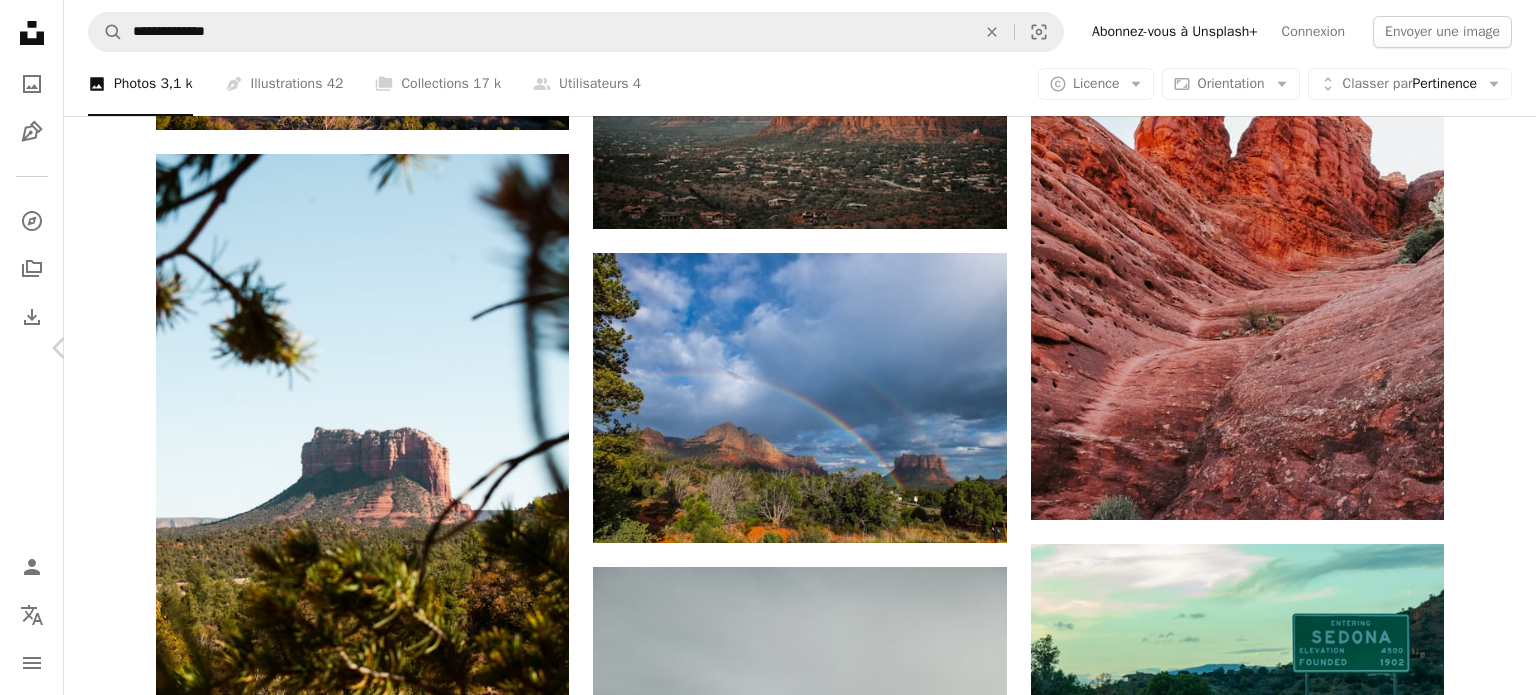 click on "Chevron right" 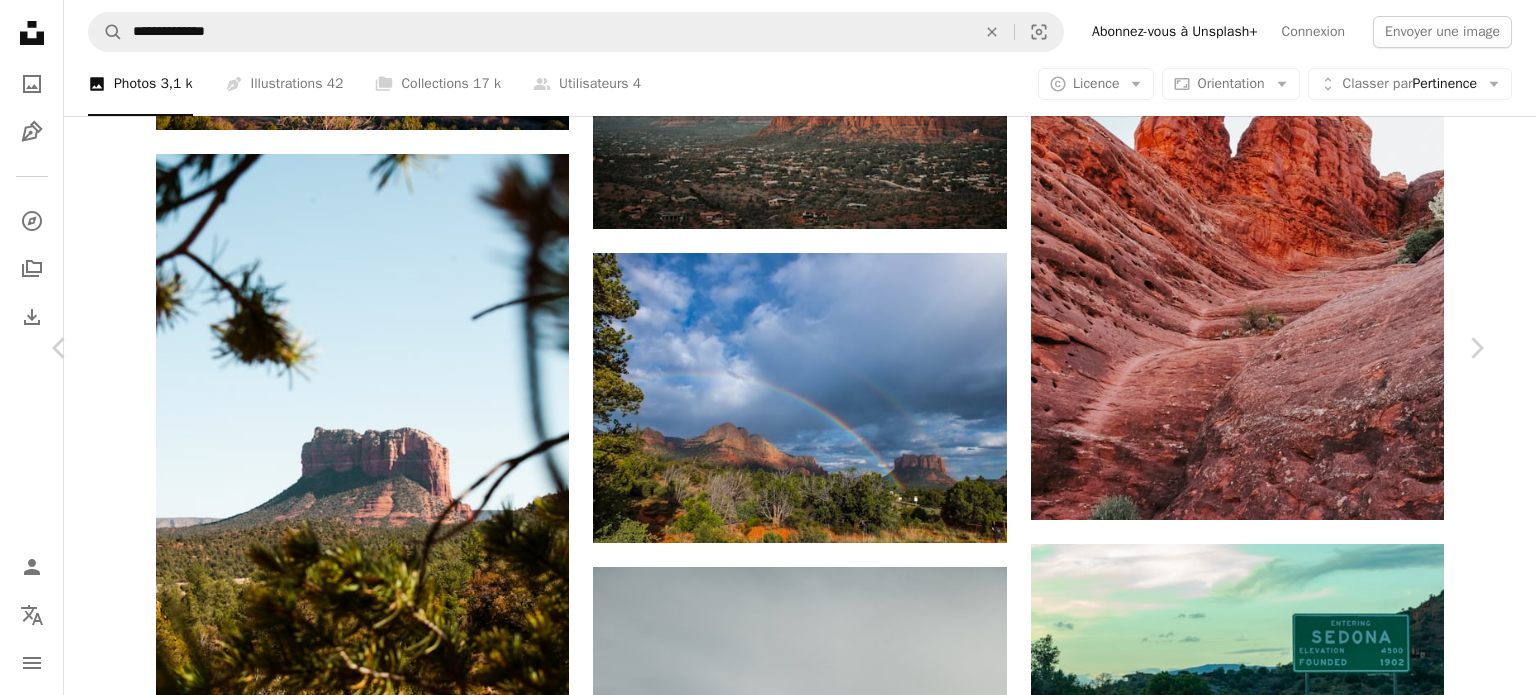 click on "Télécharger gratuitement" at bounding box center (1254, 5258) 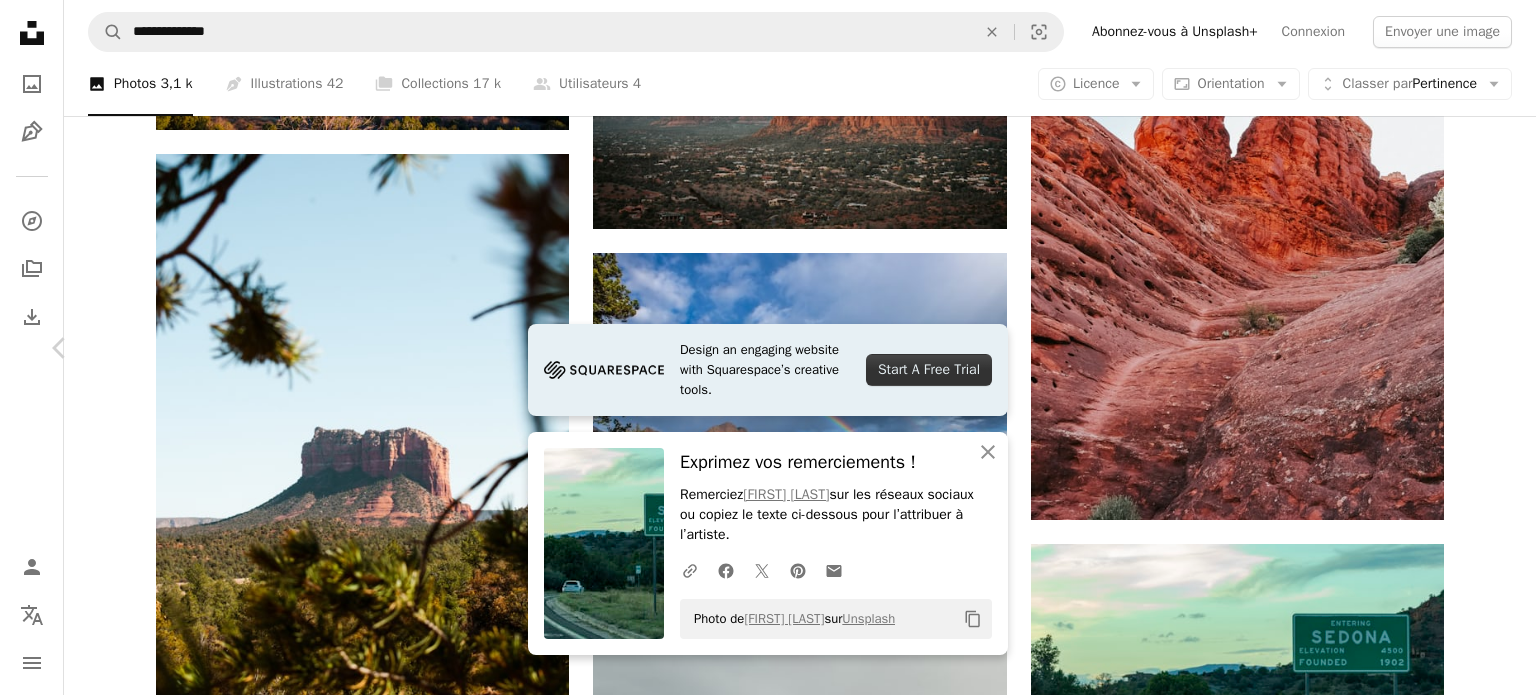 click on "Chevron right" 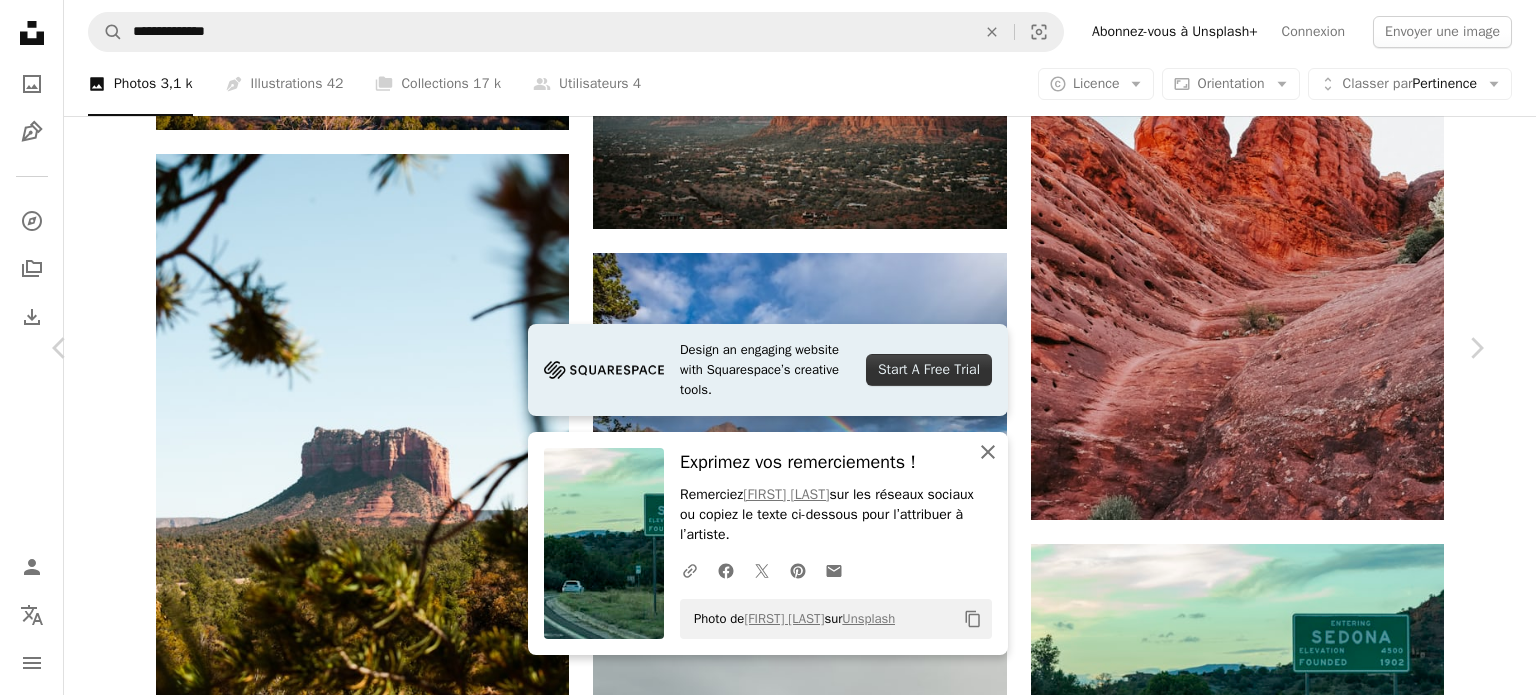 click 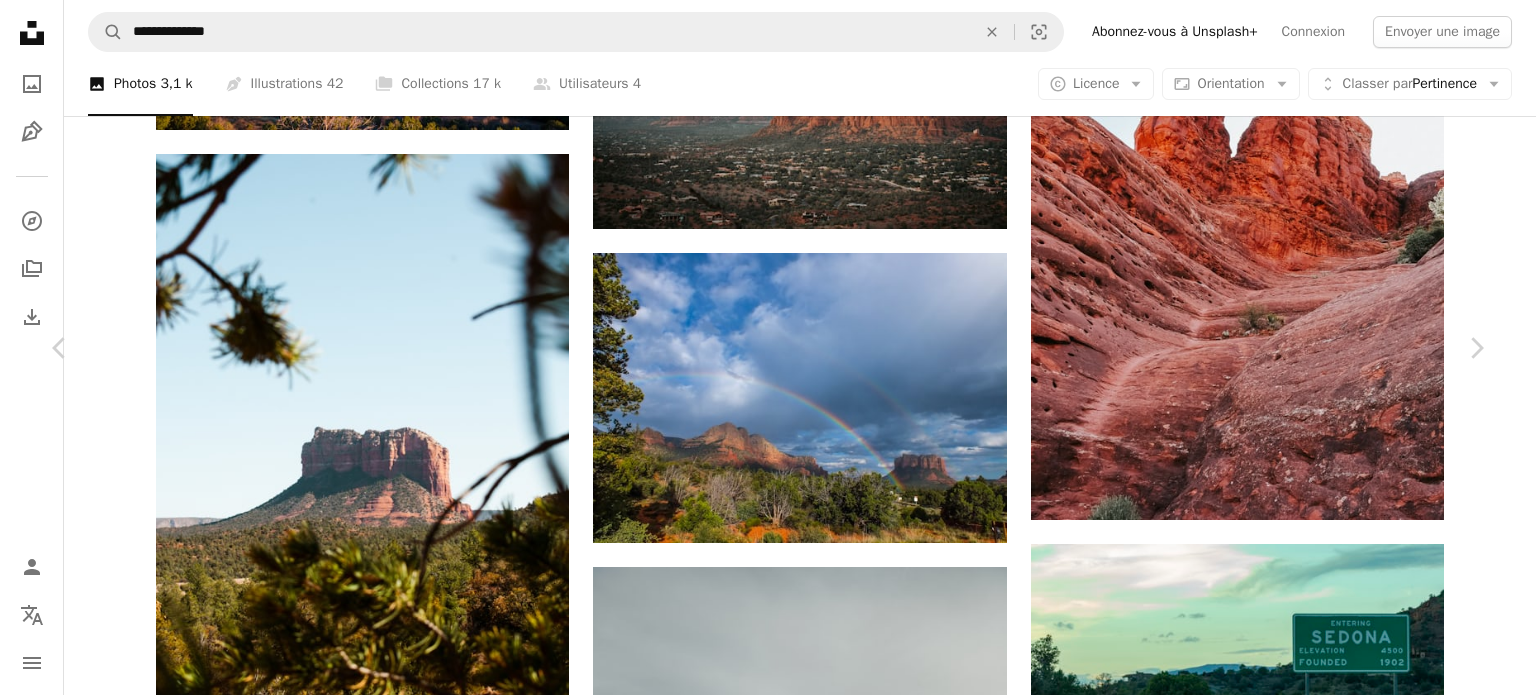 click on "Télécharger gratuitement" at bounding box center (1254, 5258) 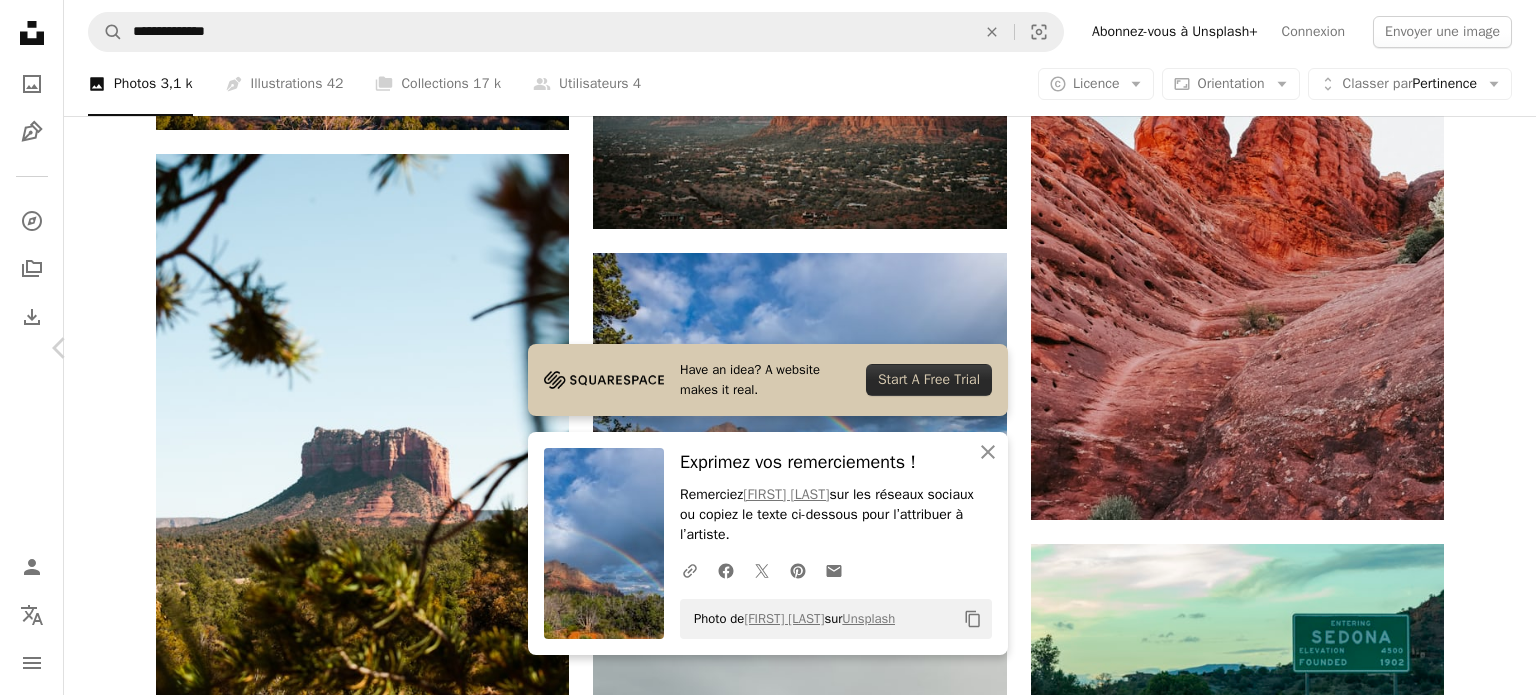 click on "Chevron right" 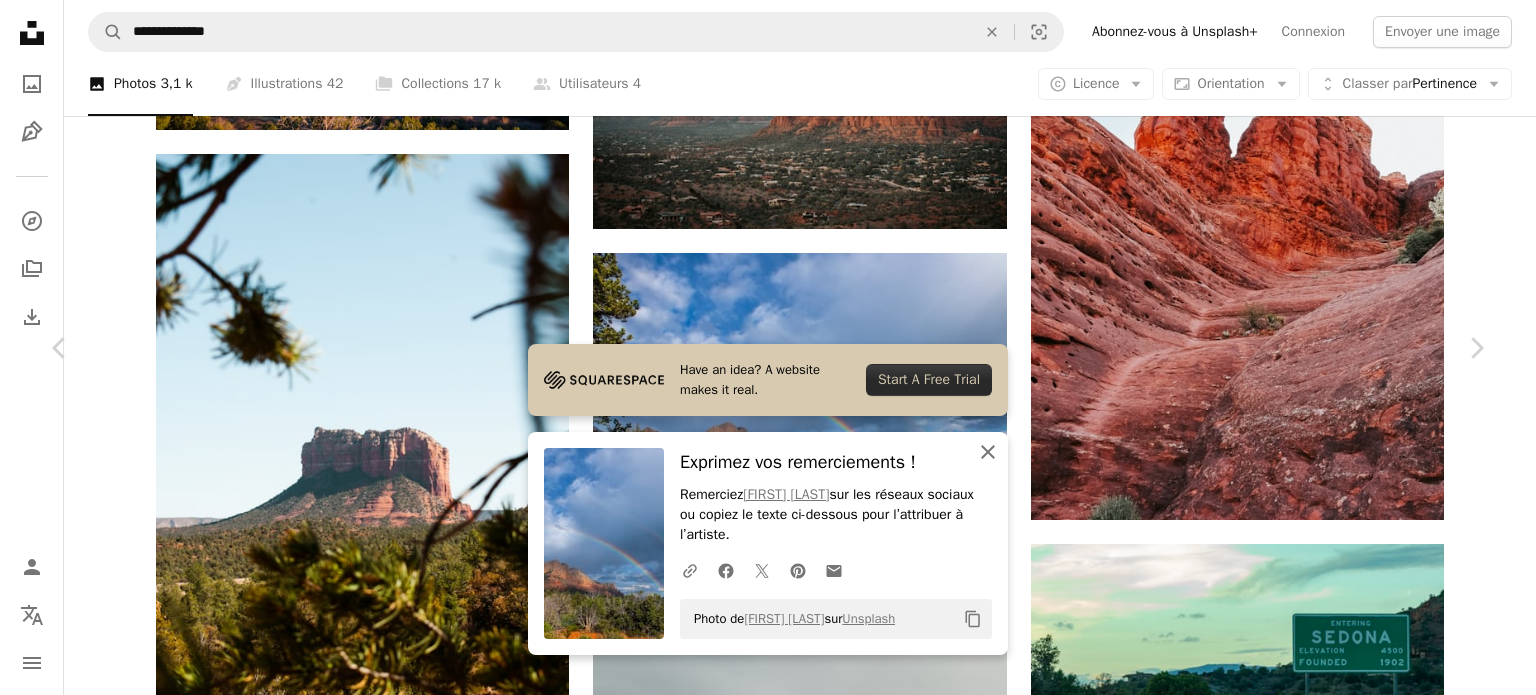 click on "An X shape" 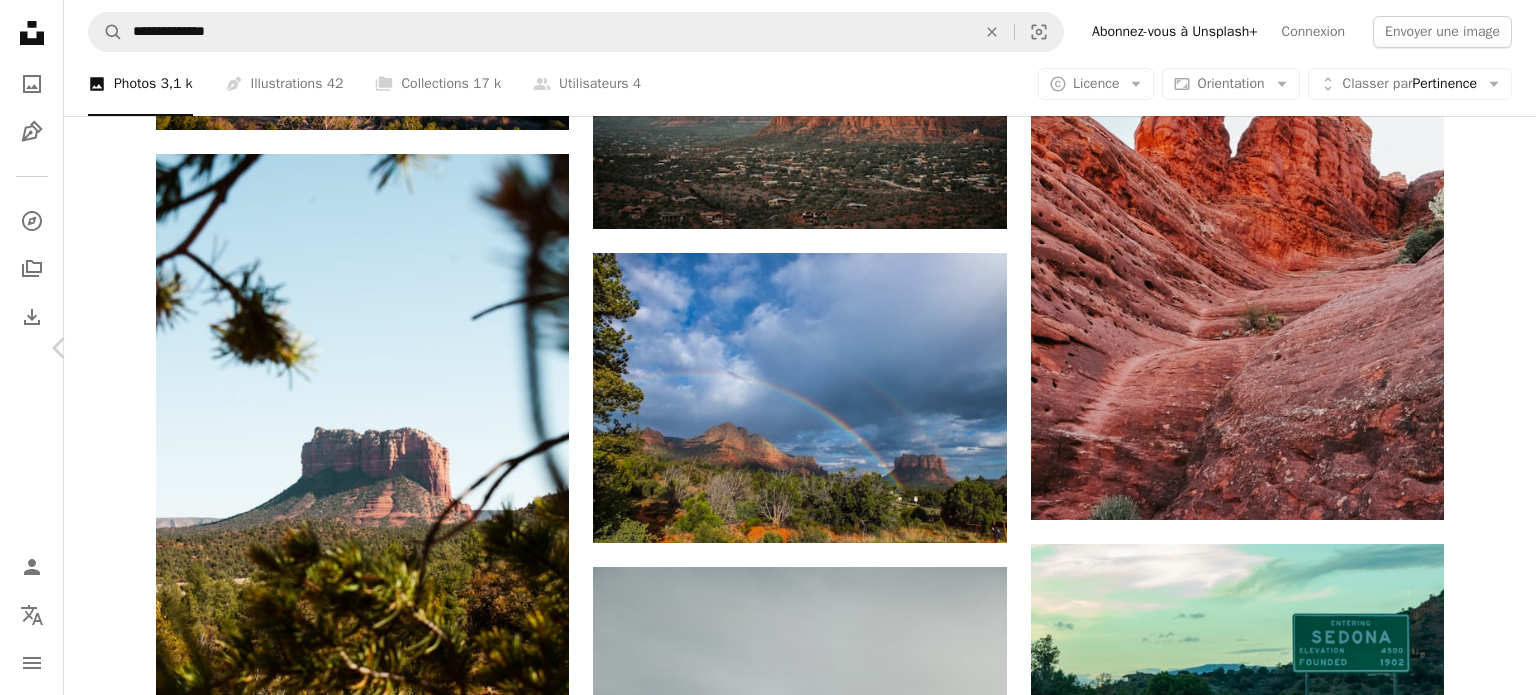 click on "Chevron right" 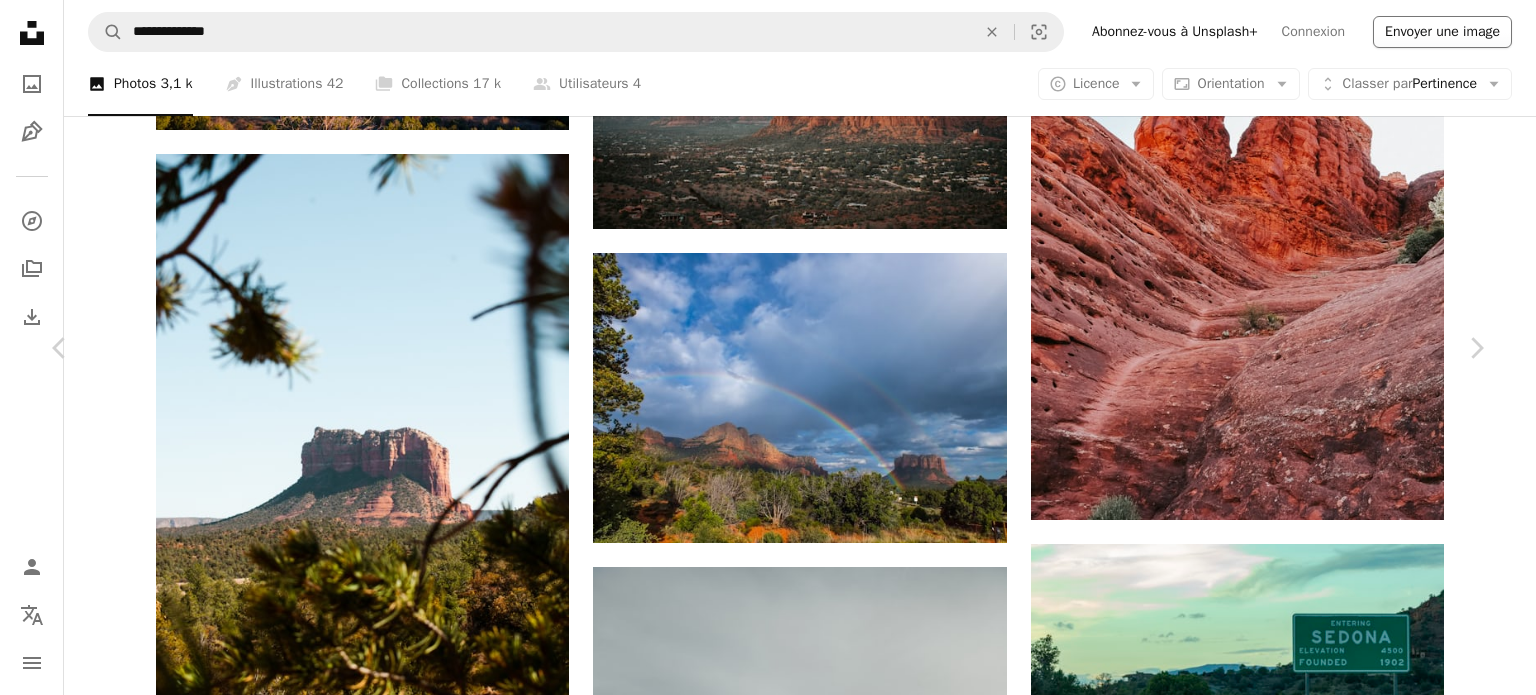 click on "[BRAND], [MODEL]" at bounding box center (768, 5558) 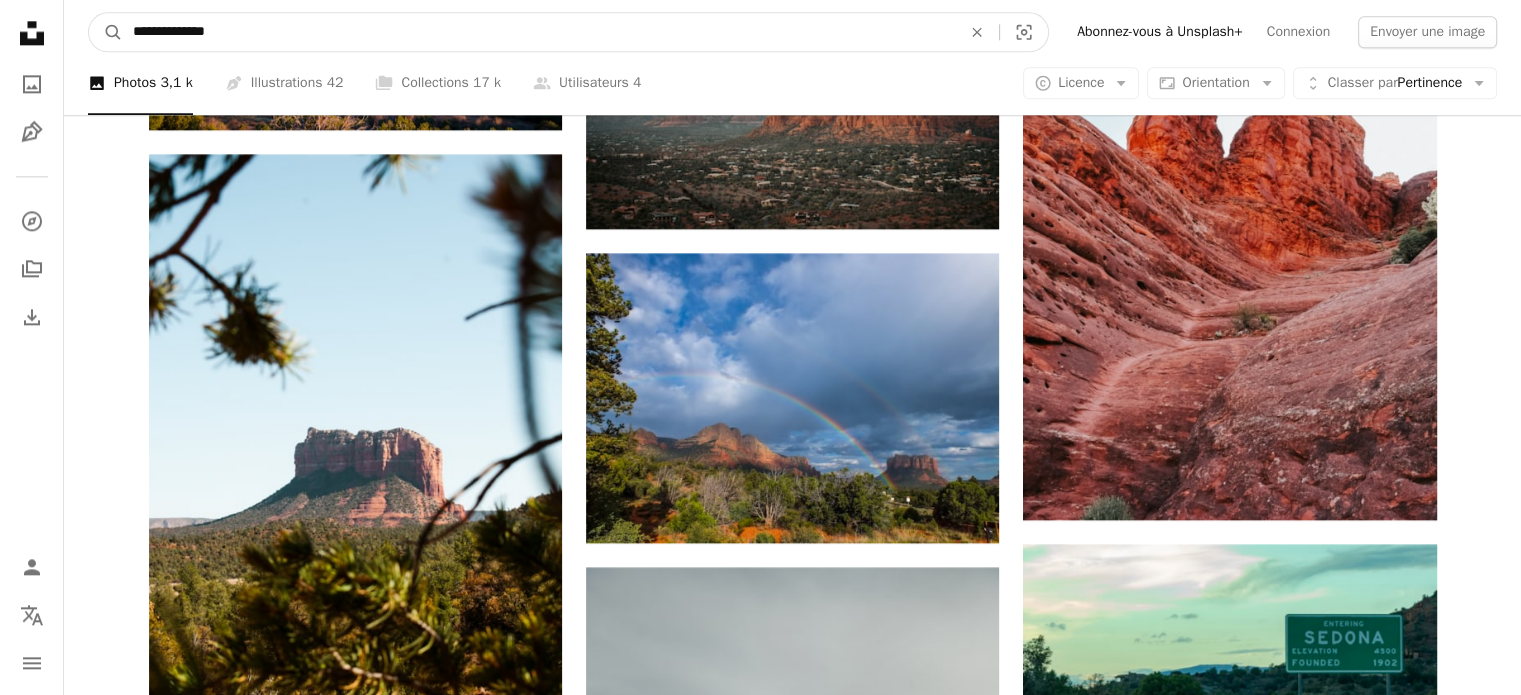click on "**********" at bounding box center (539, 32) 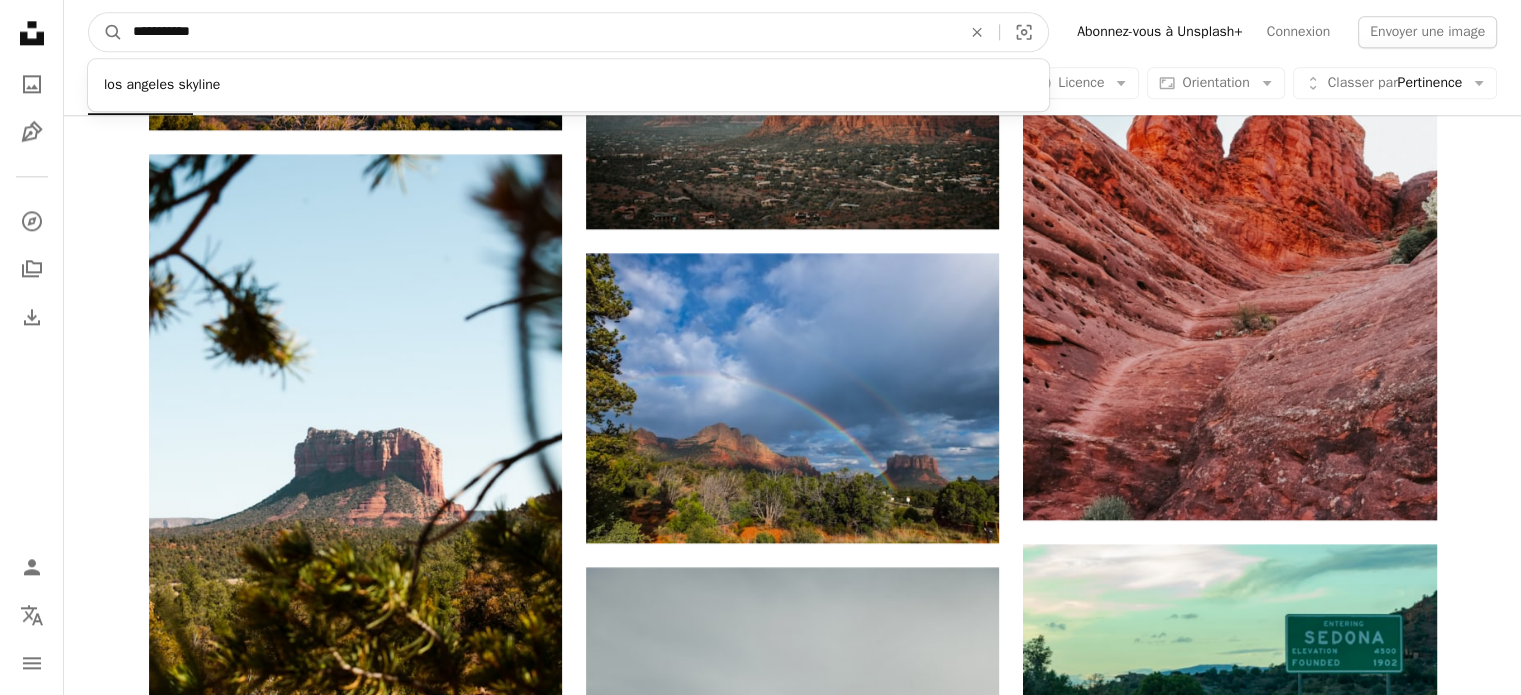 type on "**********" 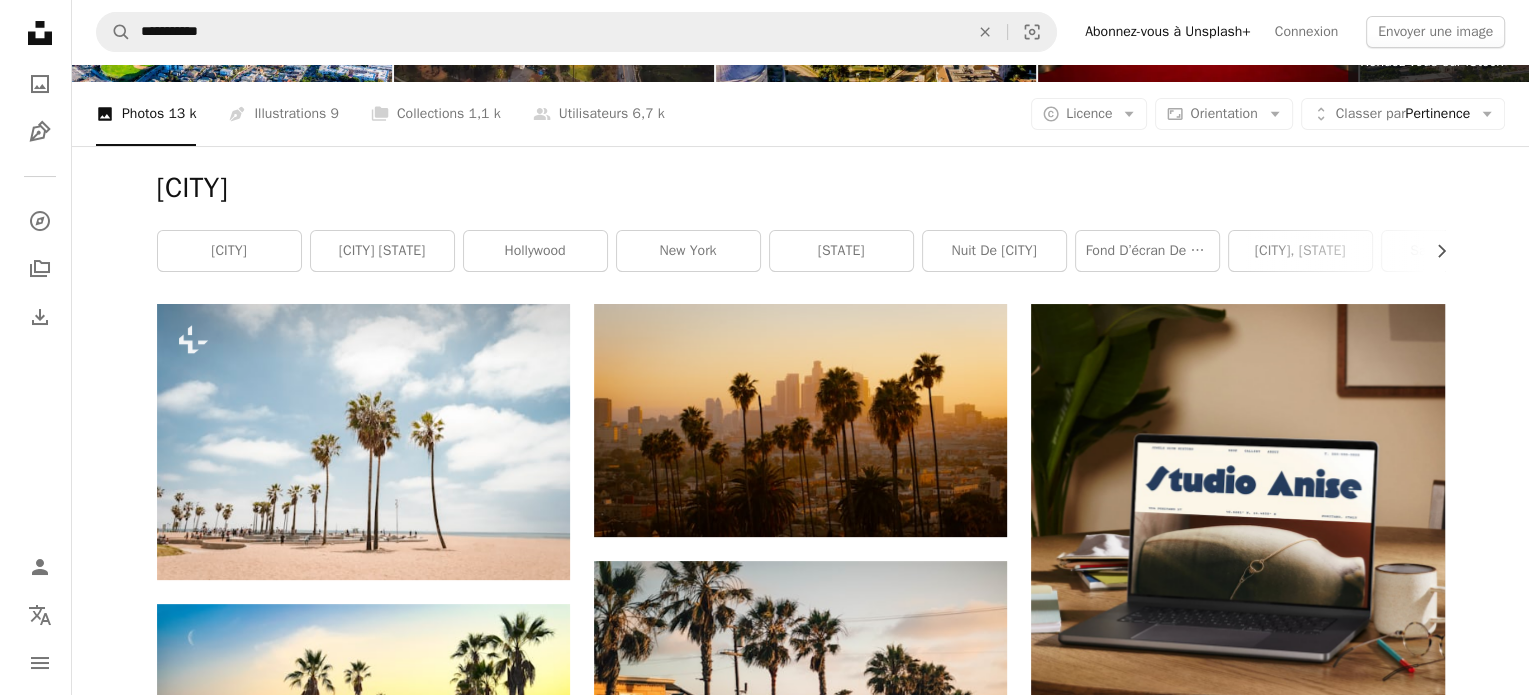 scroll, scrollTop: 200, scrollLeft: 0, axis: vertical 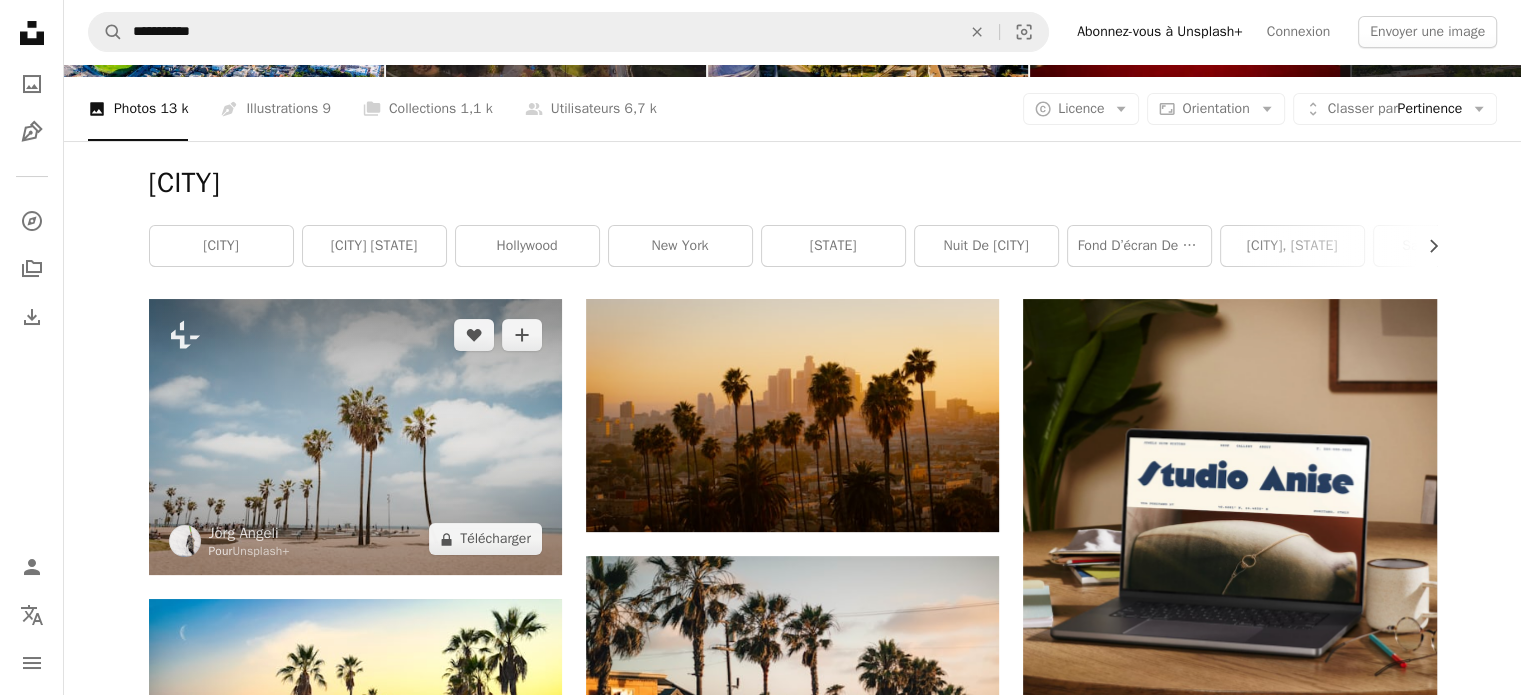 click at bounding box center [355, 437] 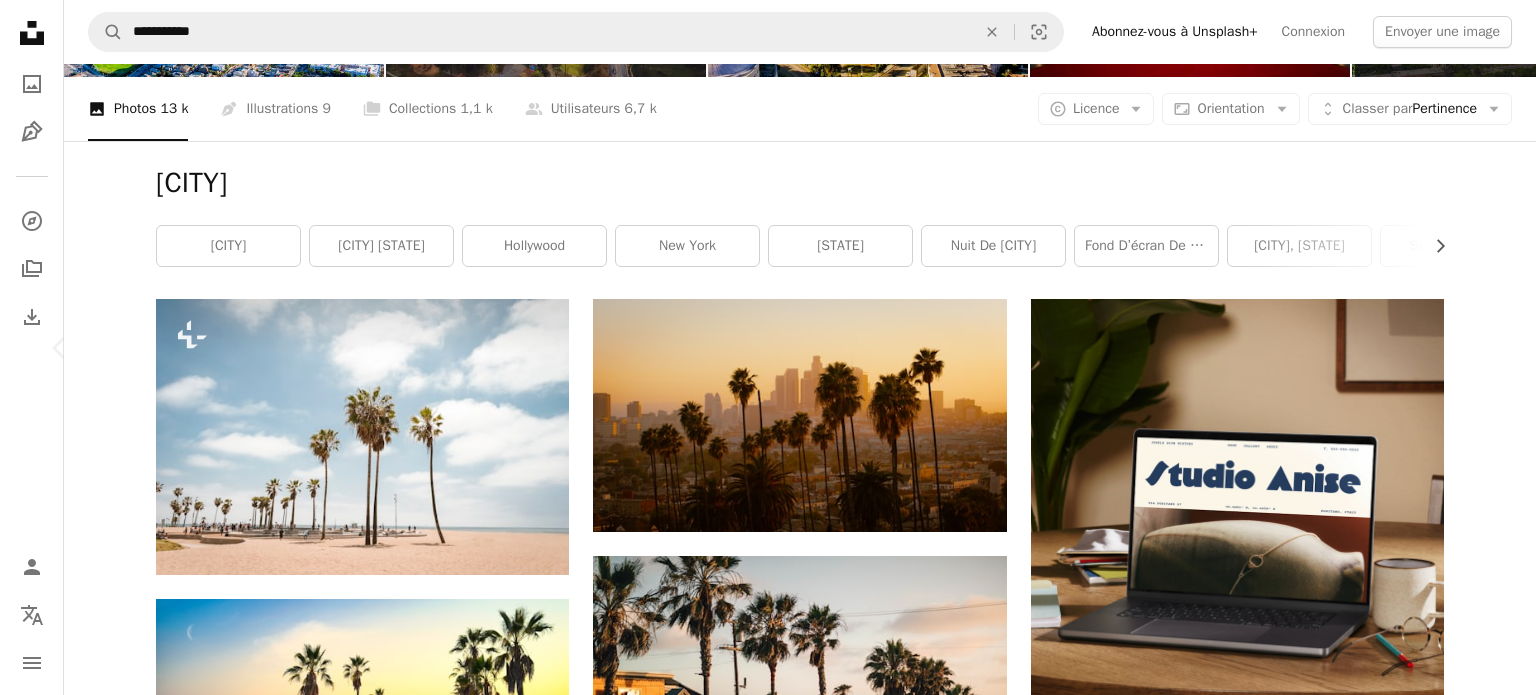 click 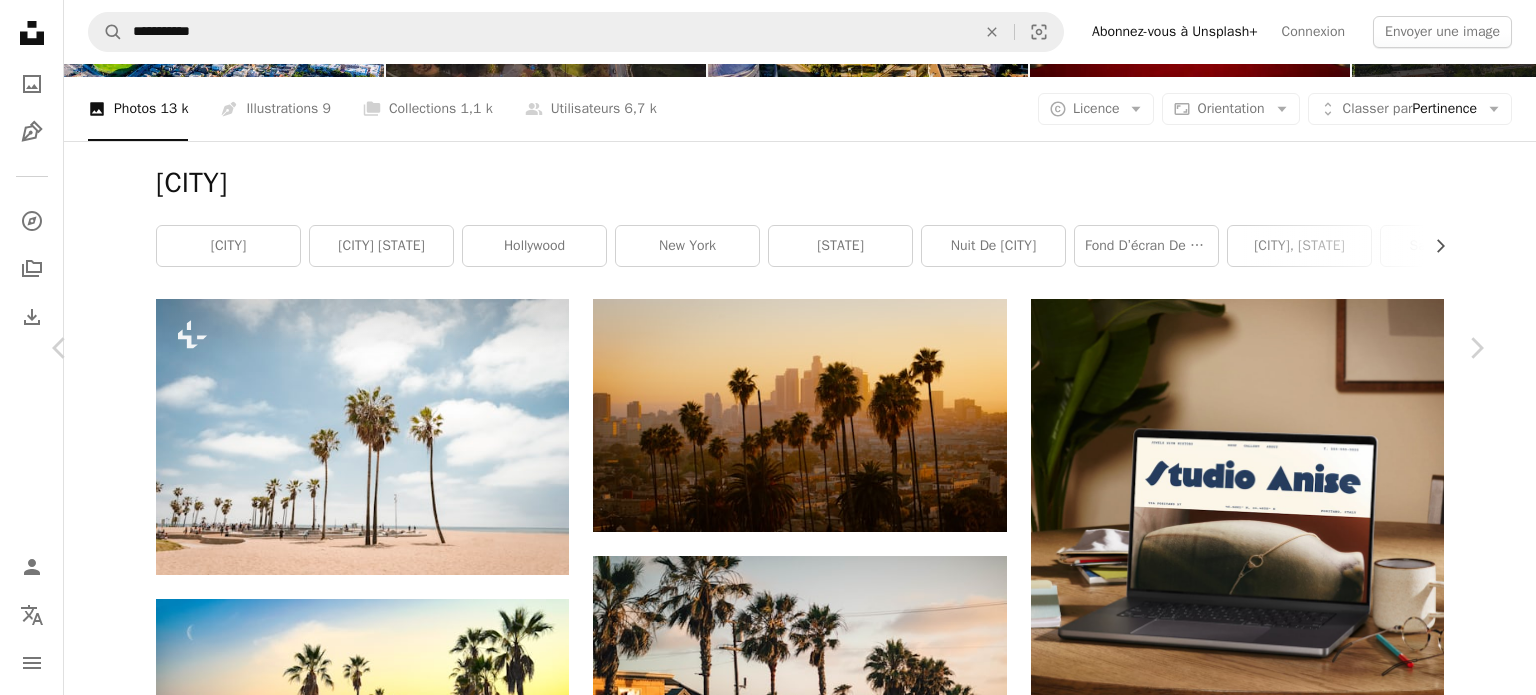 click on "Télécharger gratuitement" at bounding box center (1254, 4446) 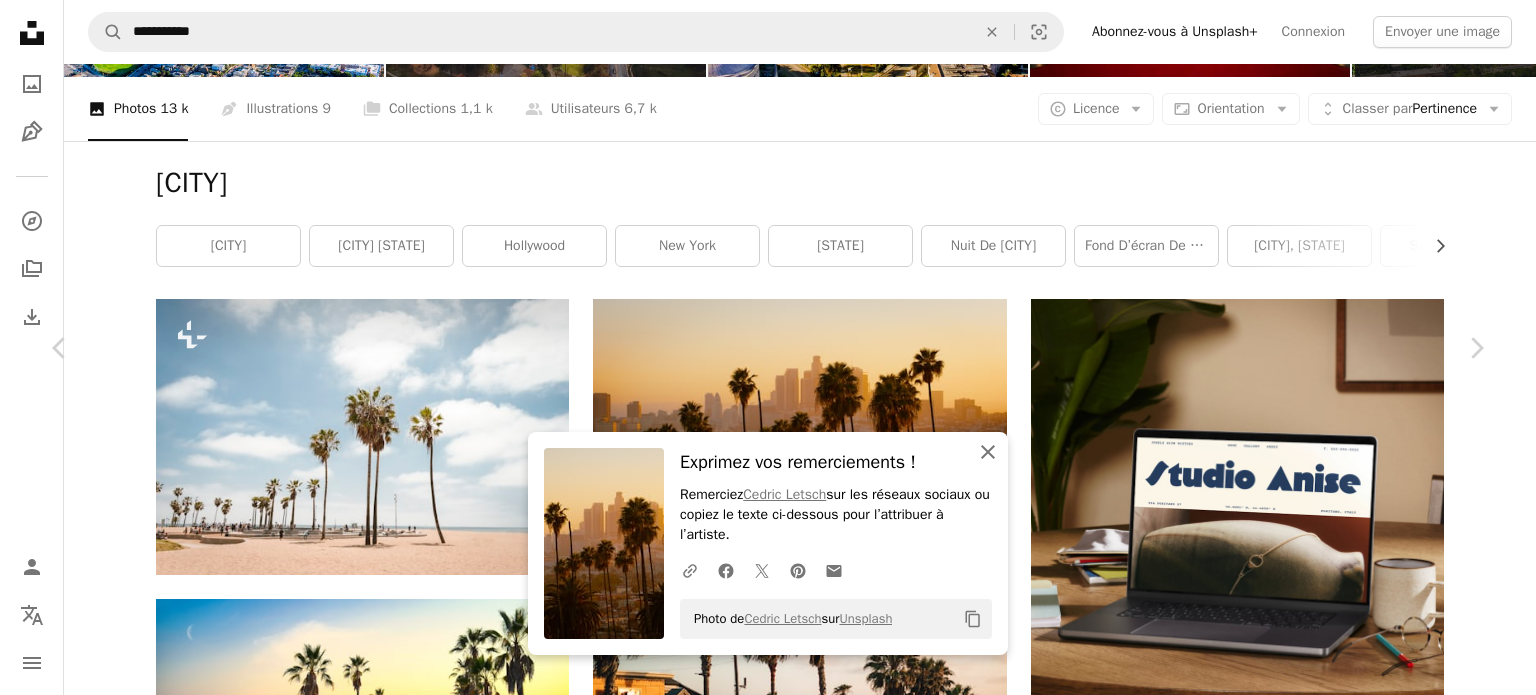 click on "An X shape" 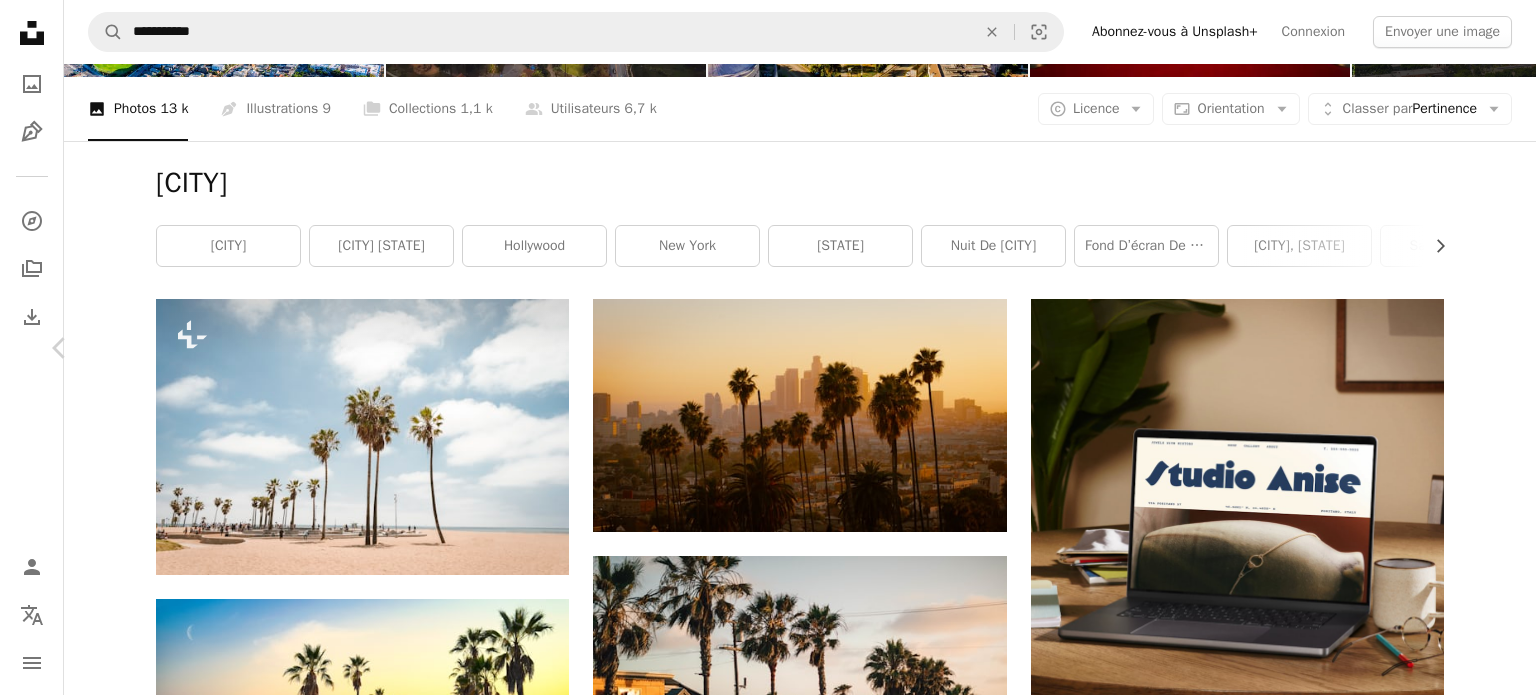 click on "Chevron right" 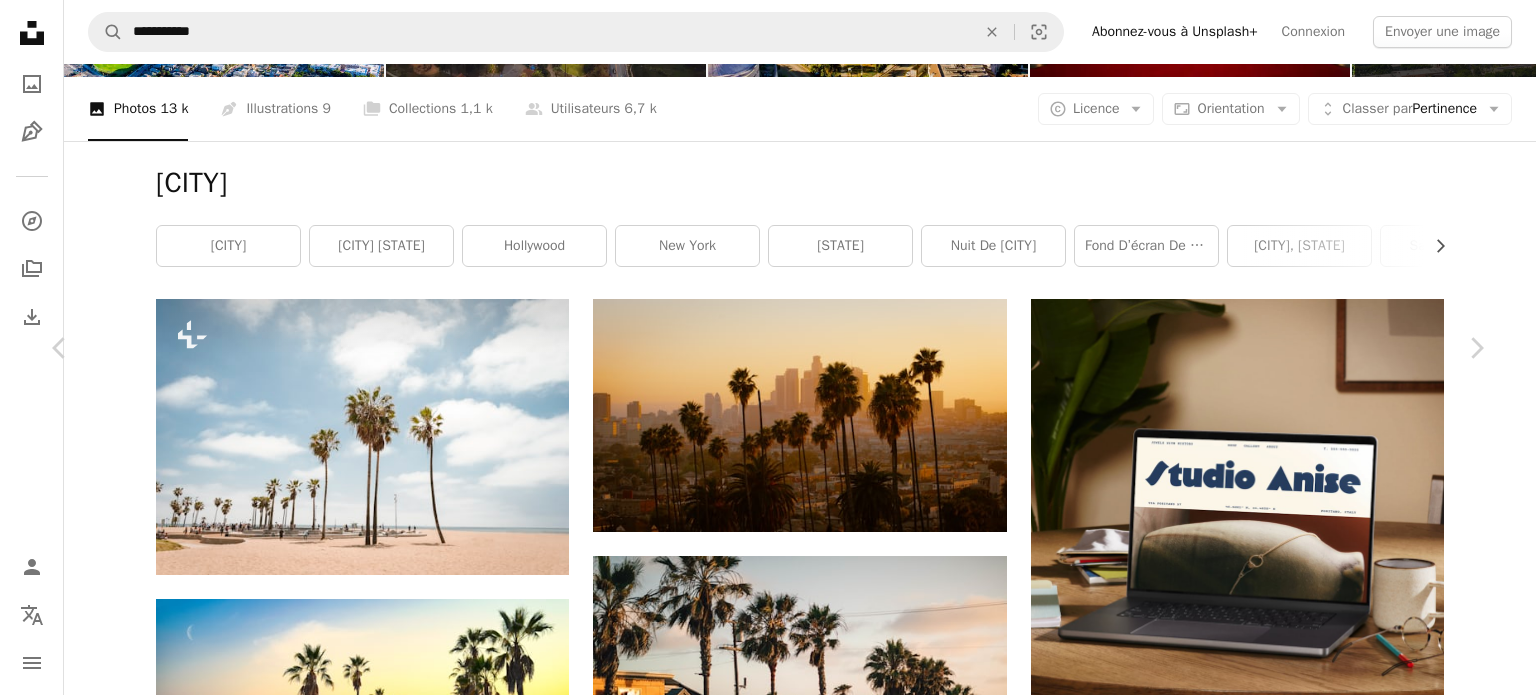 click on "Télécharger gratuitement" at bounding box center [1254, 4446] 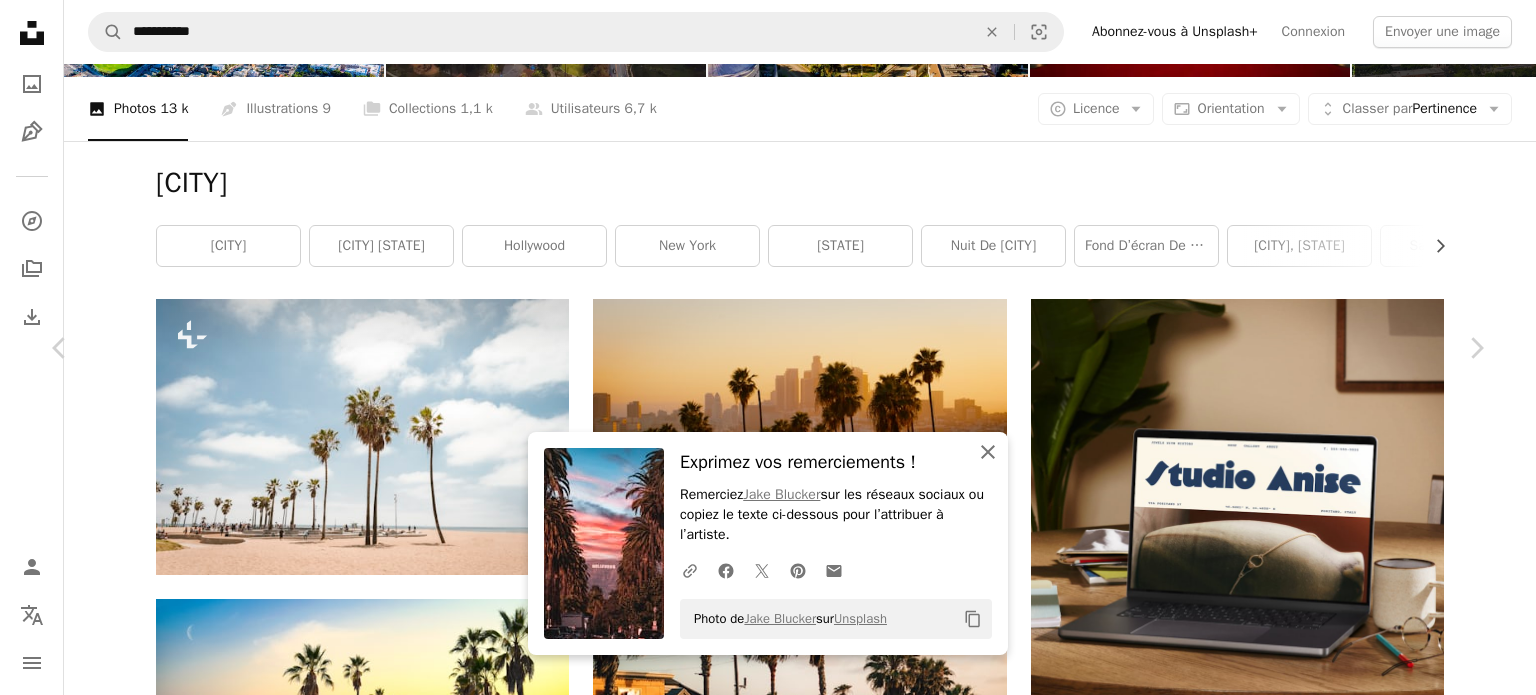 click on "An X shape" 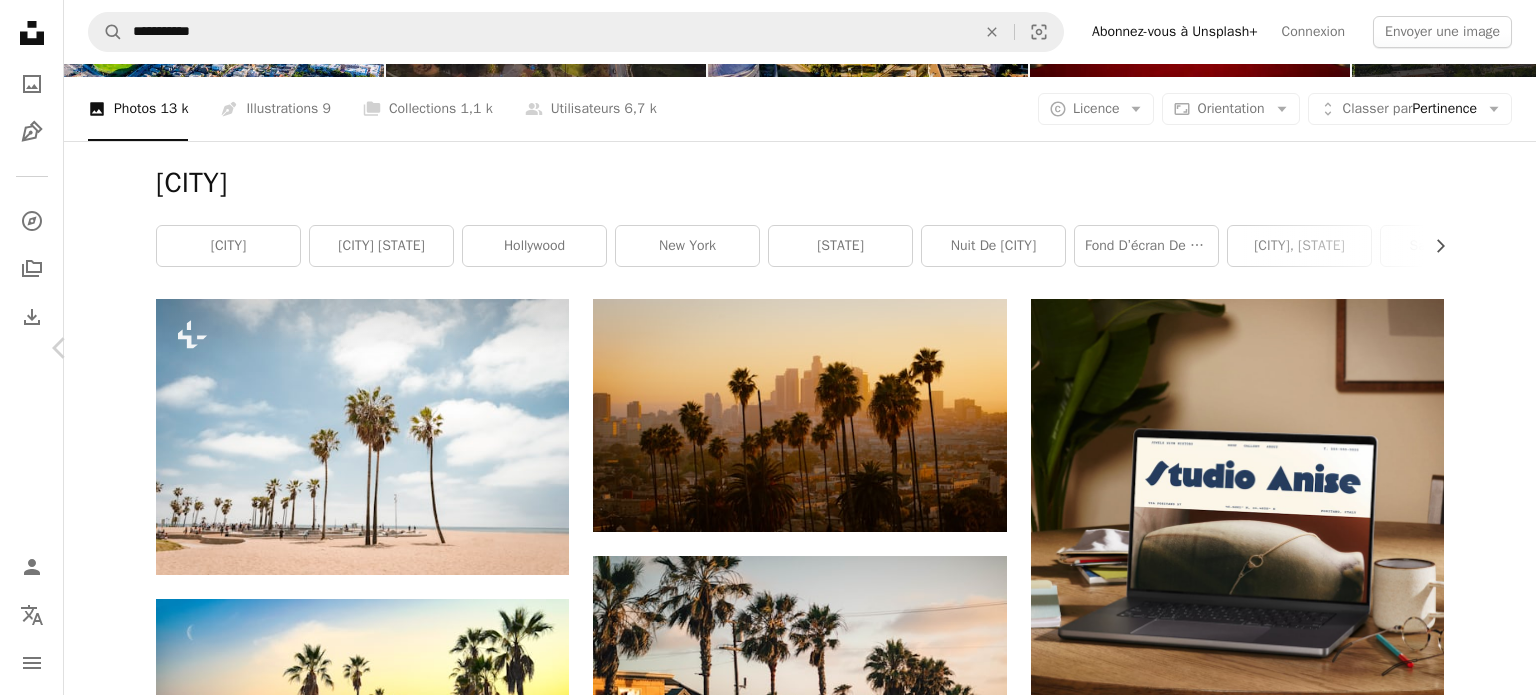 click on "Chevron right" 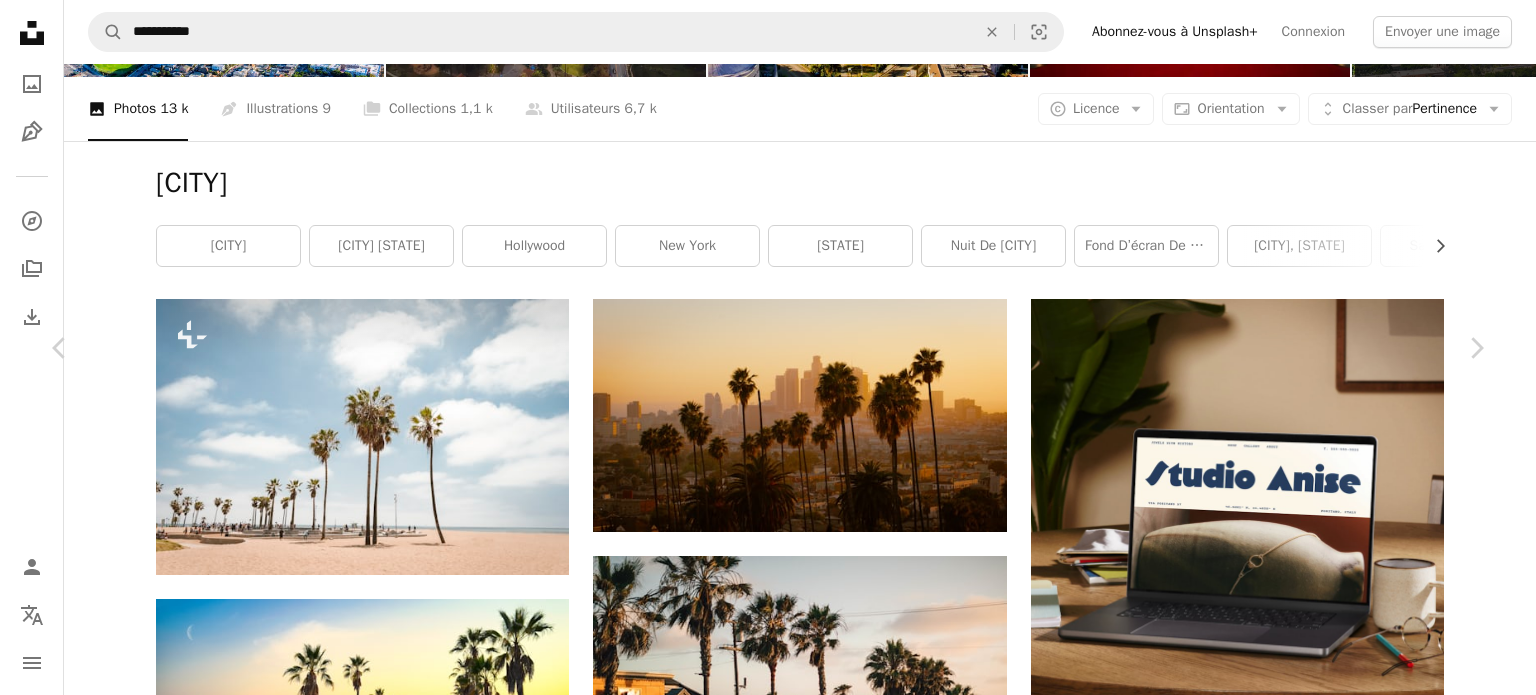 click on "Télécharger gratuitement" at bounding box center [1254, 4446] 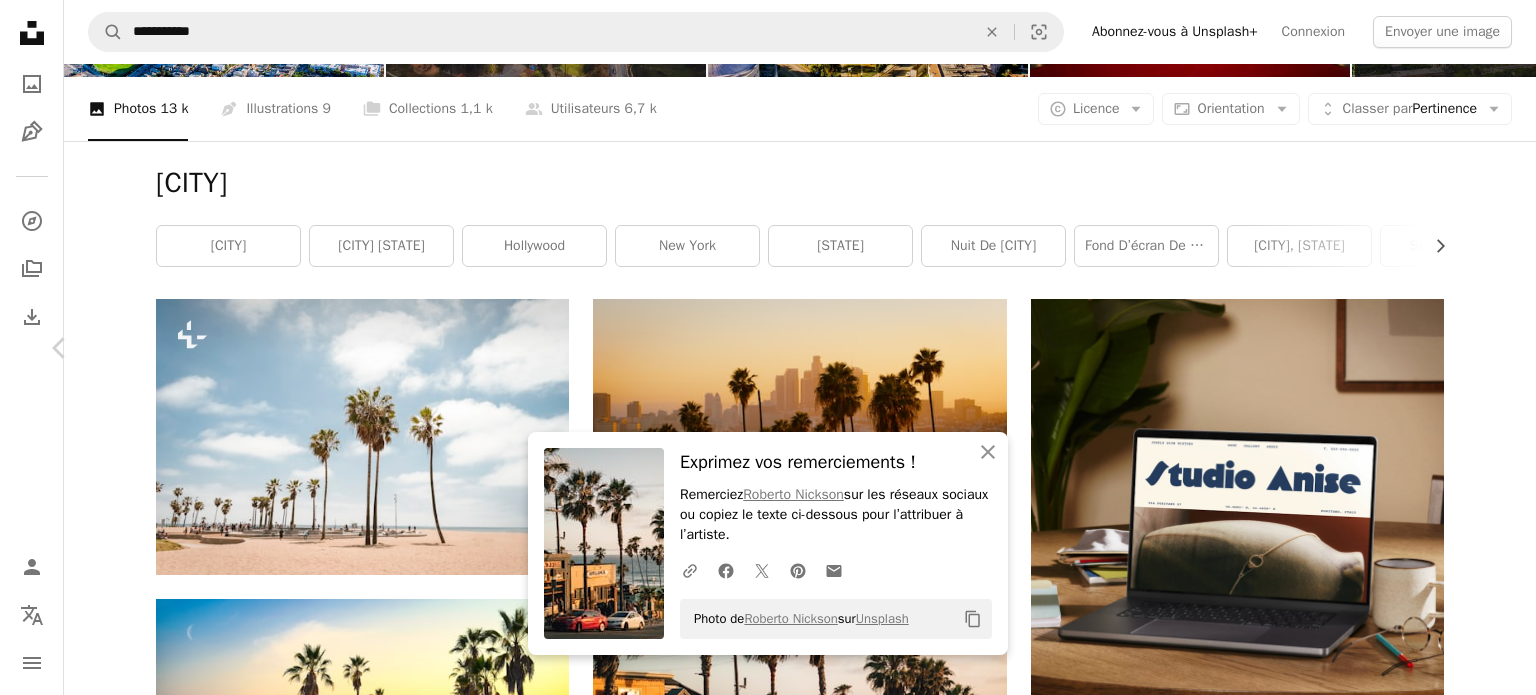 click on "Chevron right" 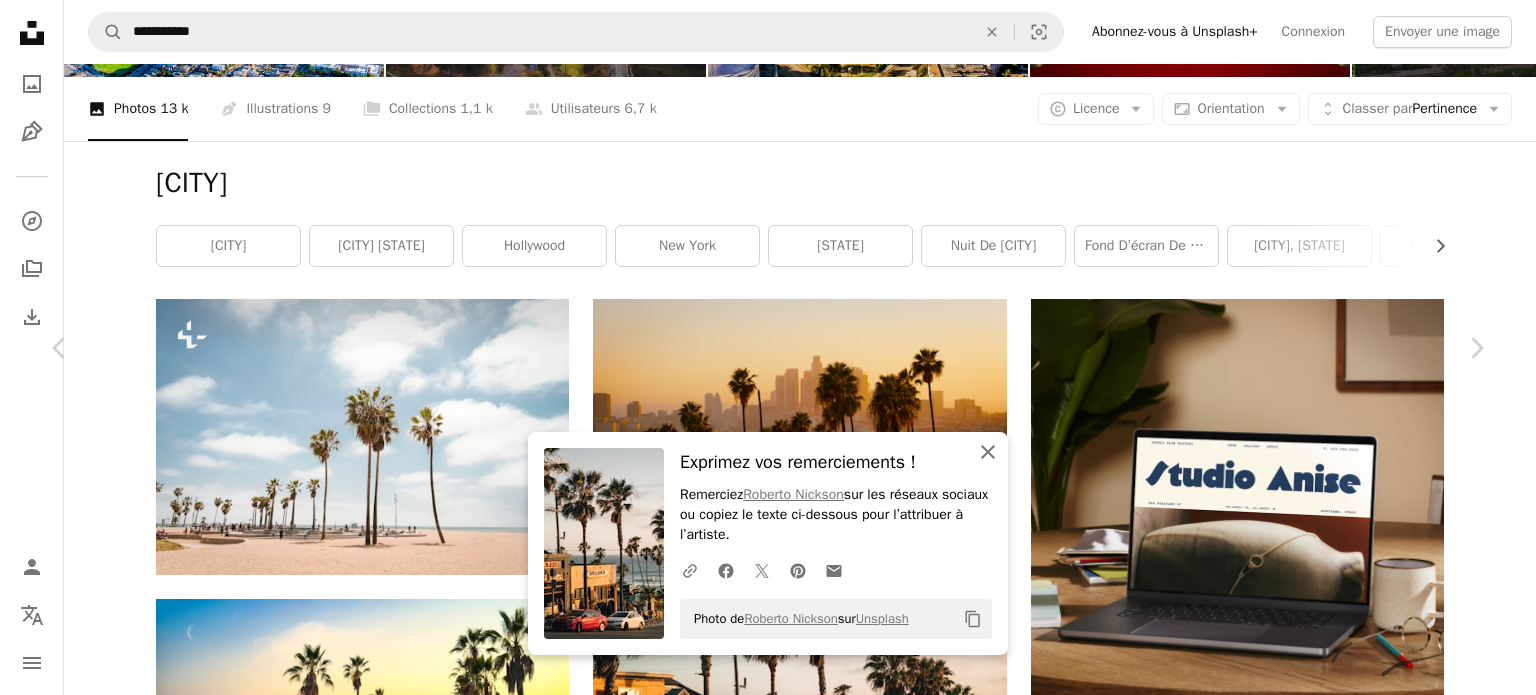click on "An X shape" 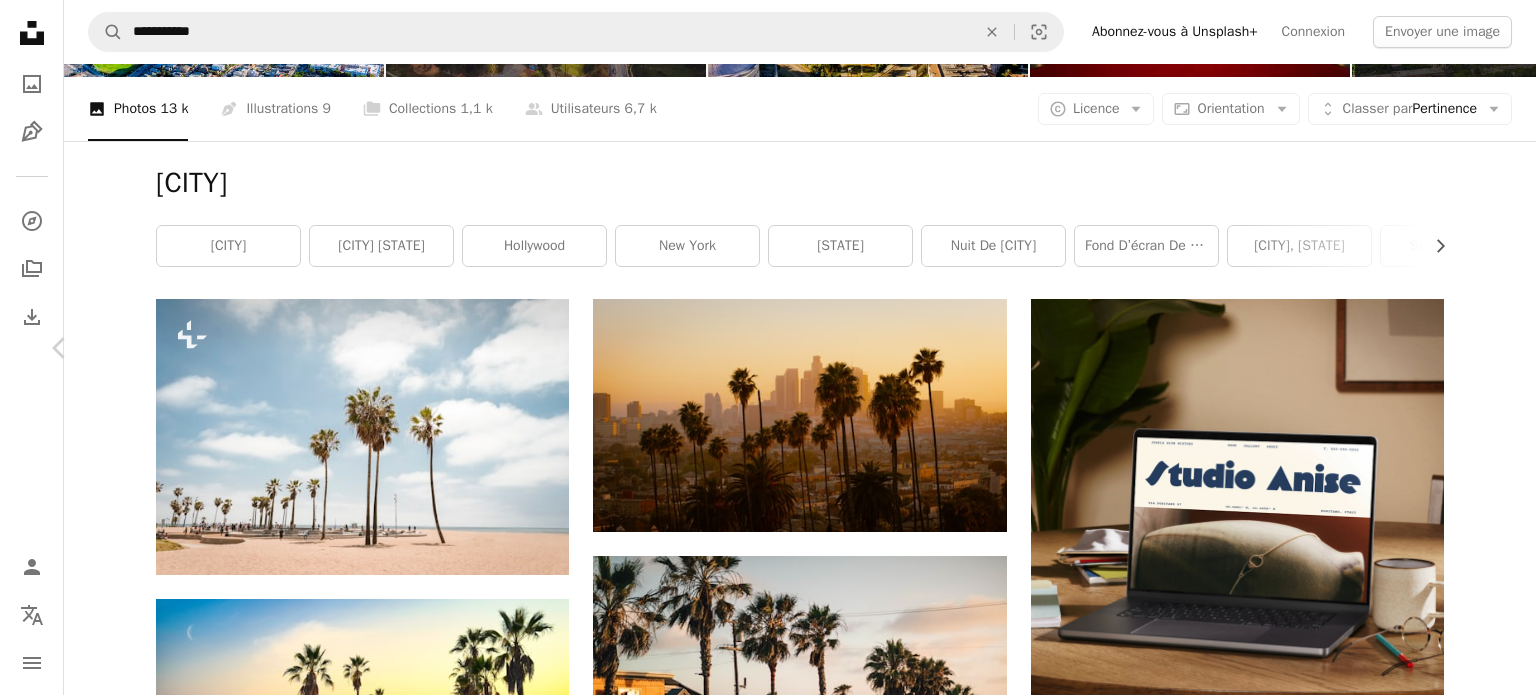 click on "Chevron right" 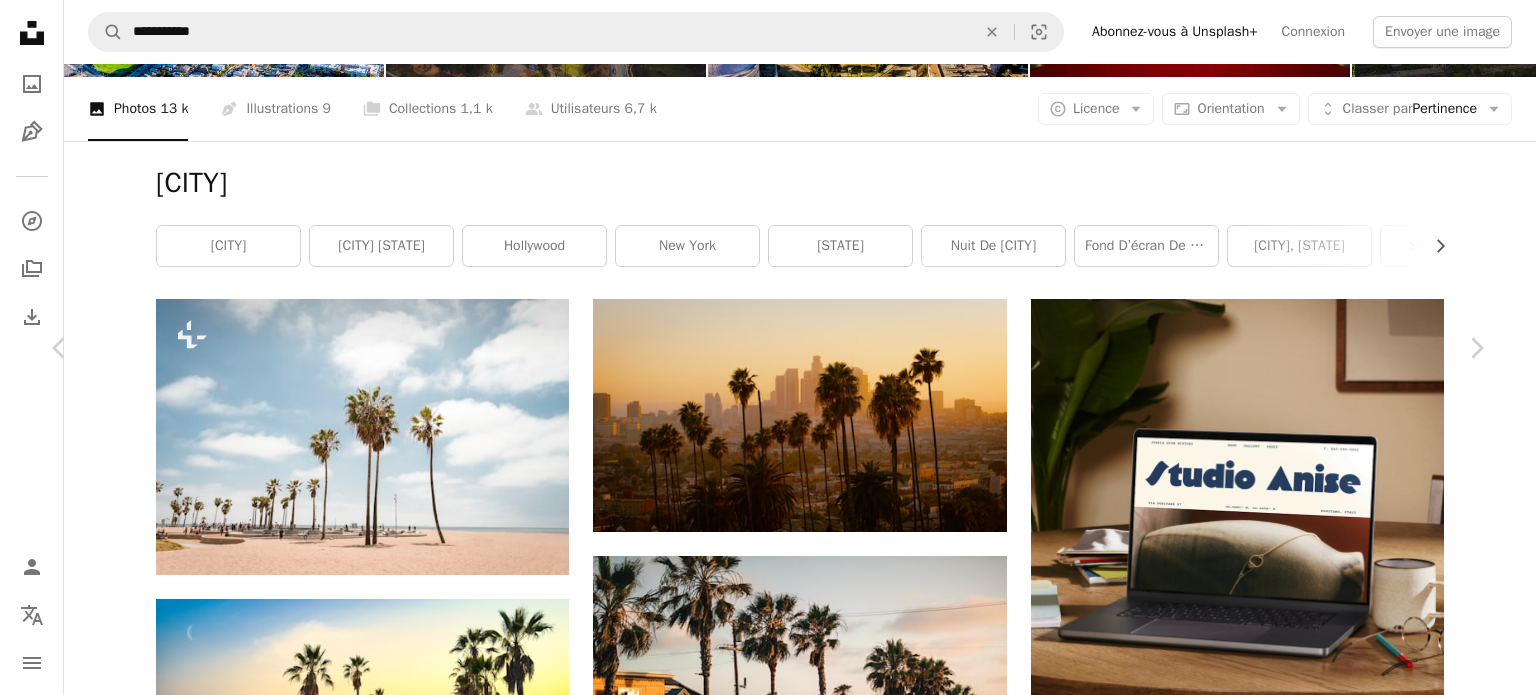 click on "Télécharger gratuitement" at bounding box center [1254, 4446] 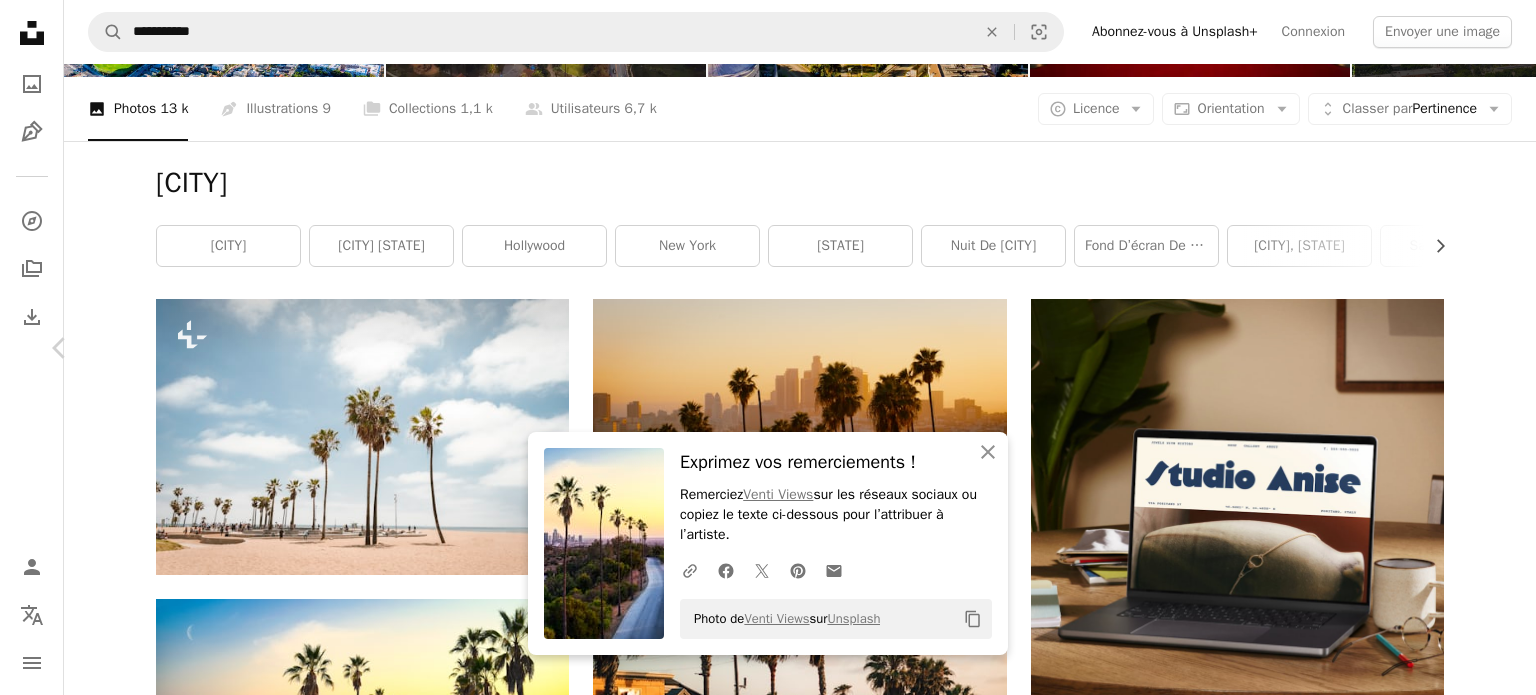 click on "Chevron right" 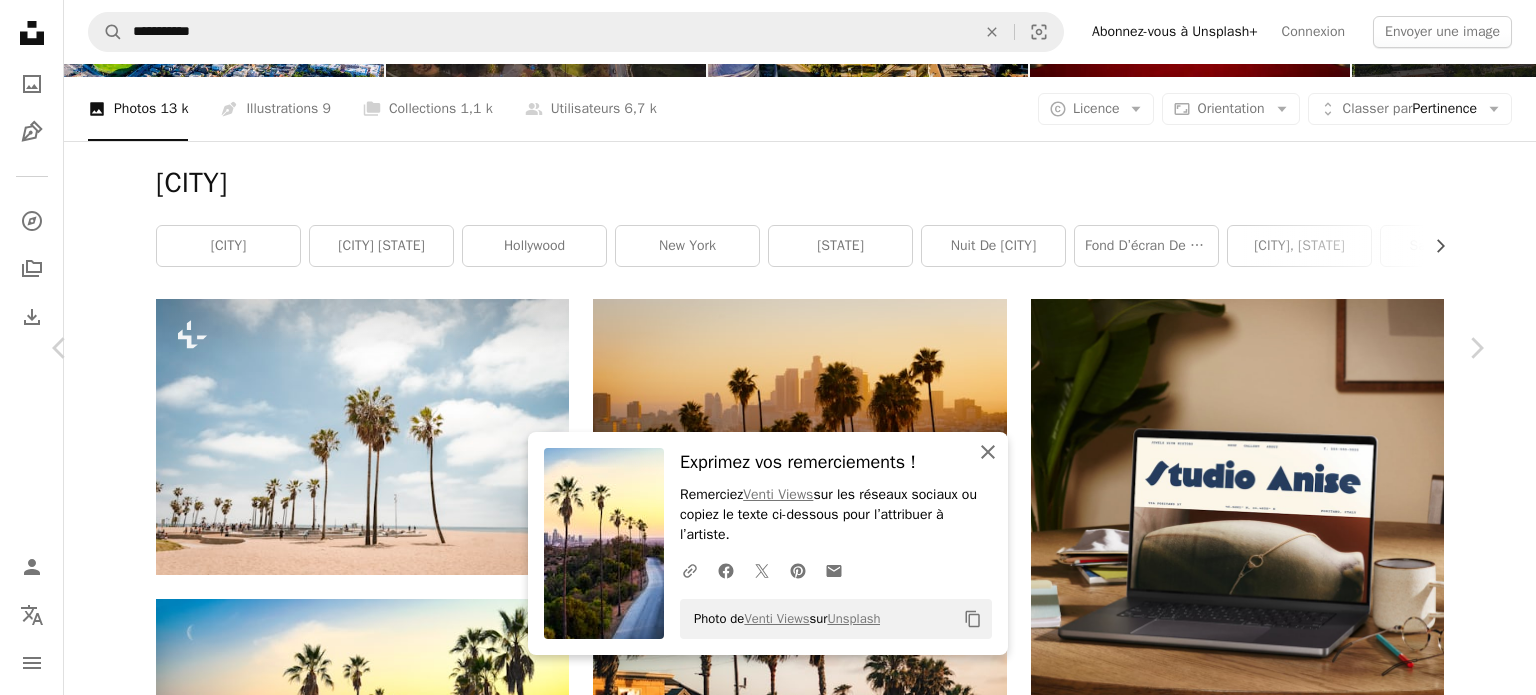click 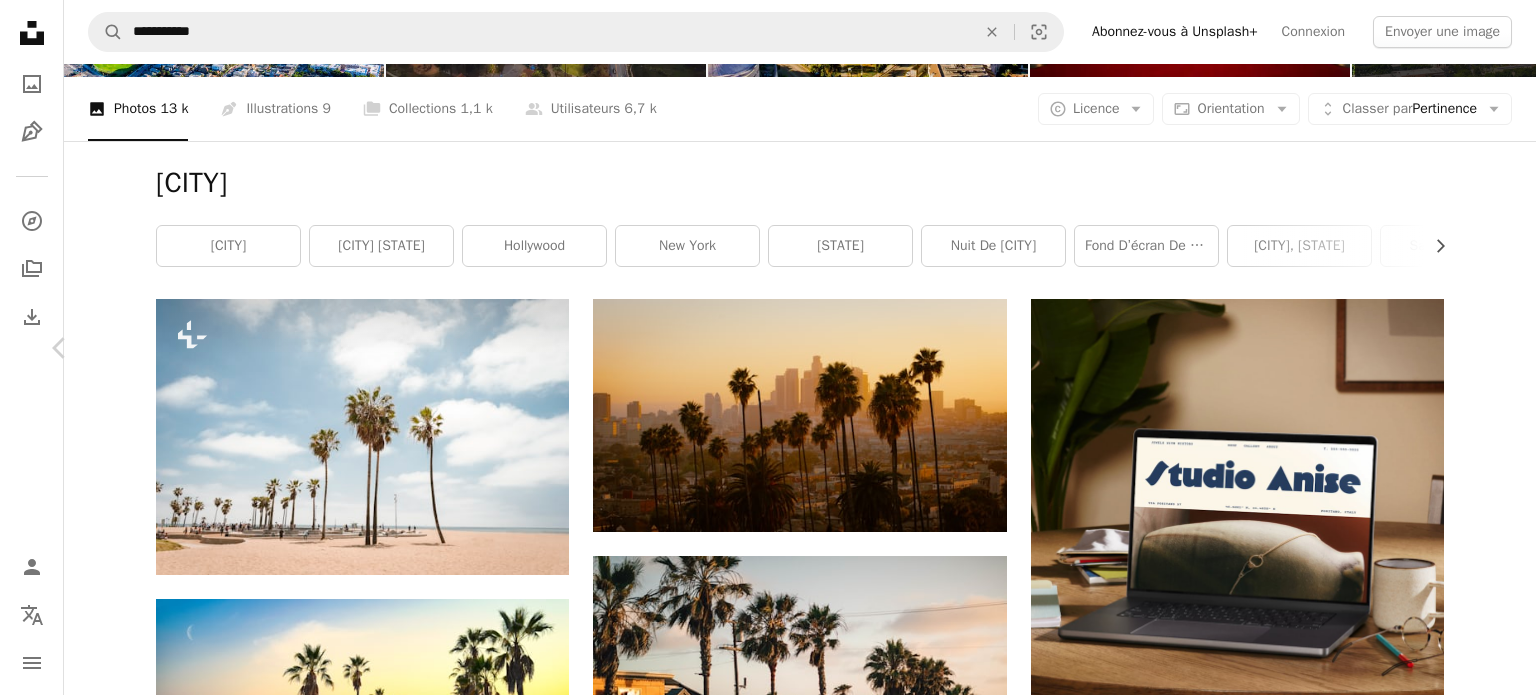 click on "Chevron right" at bounding box center (1476, 348) 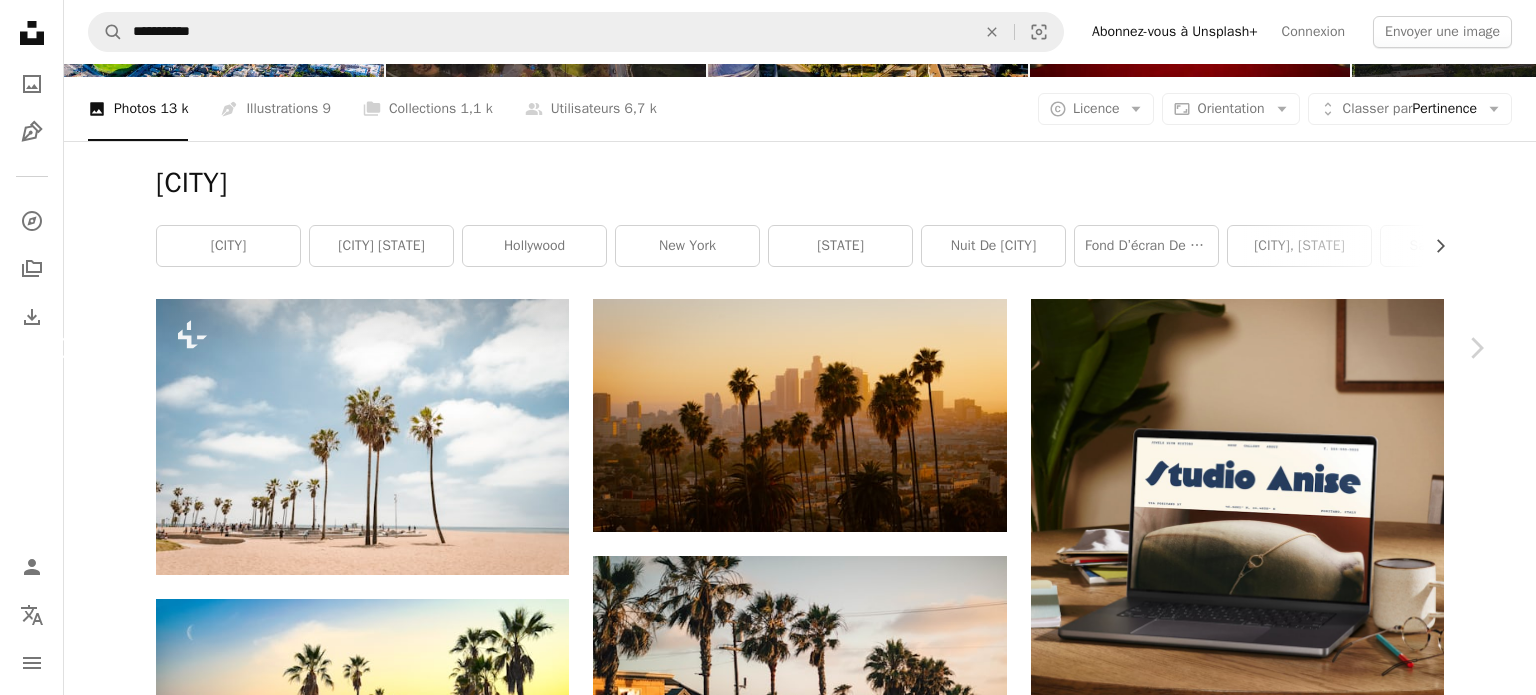 click on "Chevron left" 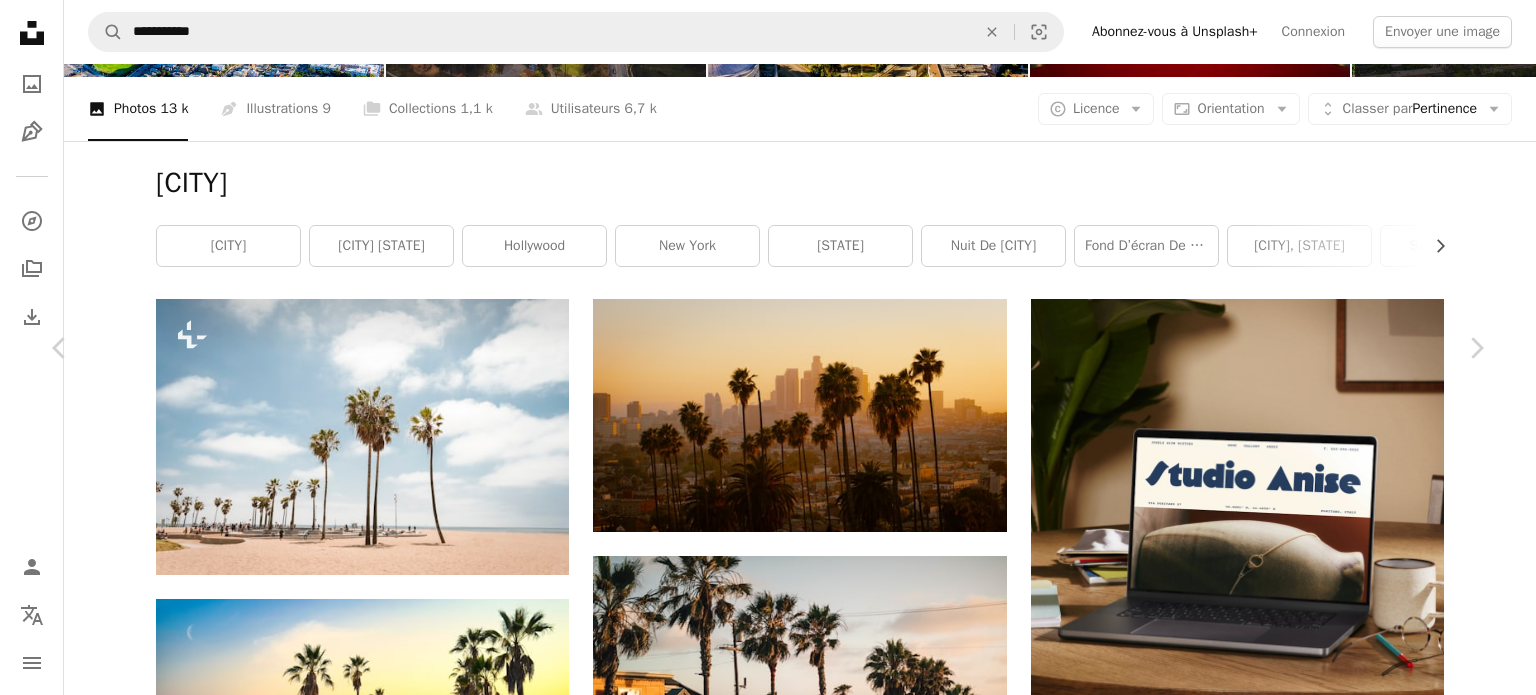 click on "Télécharger gratuitement" at bounding box center (1254, 4446) 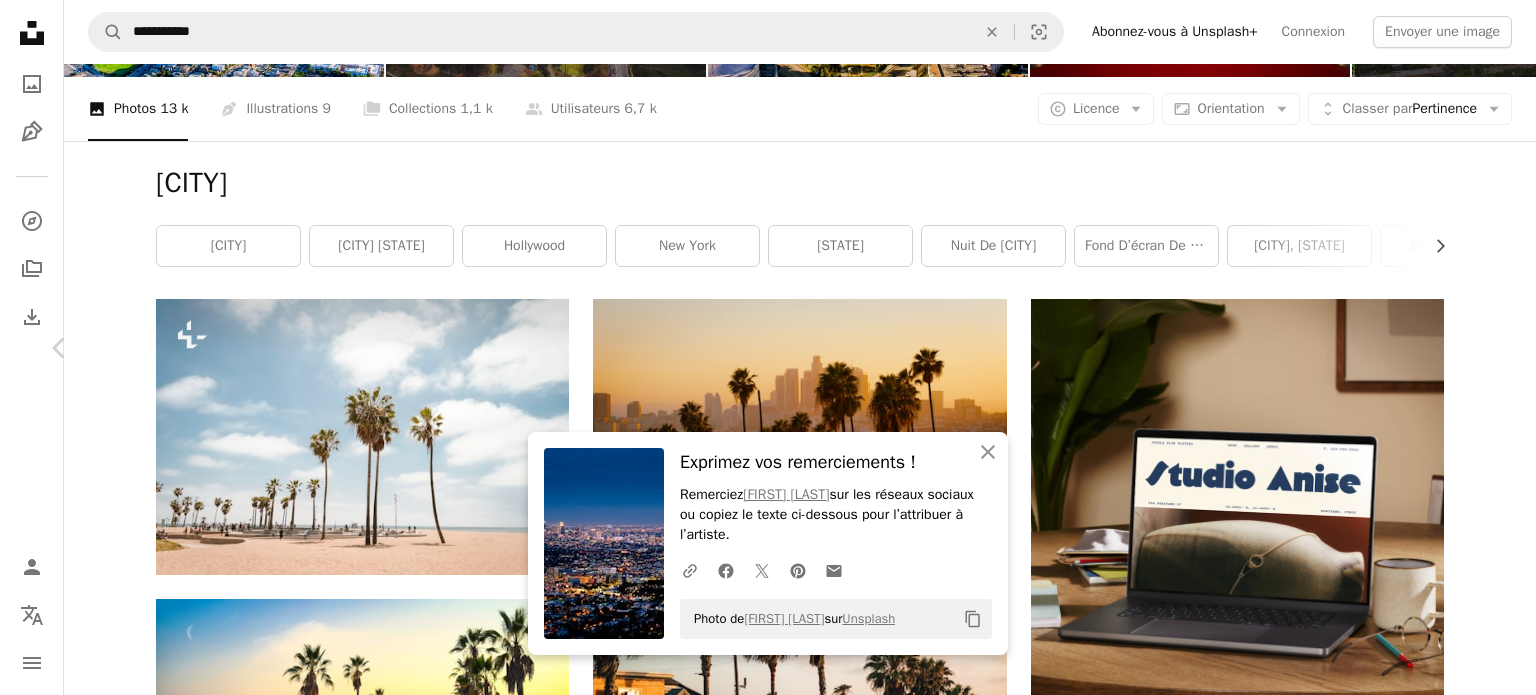 click on "Chevron right" 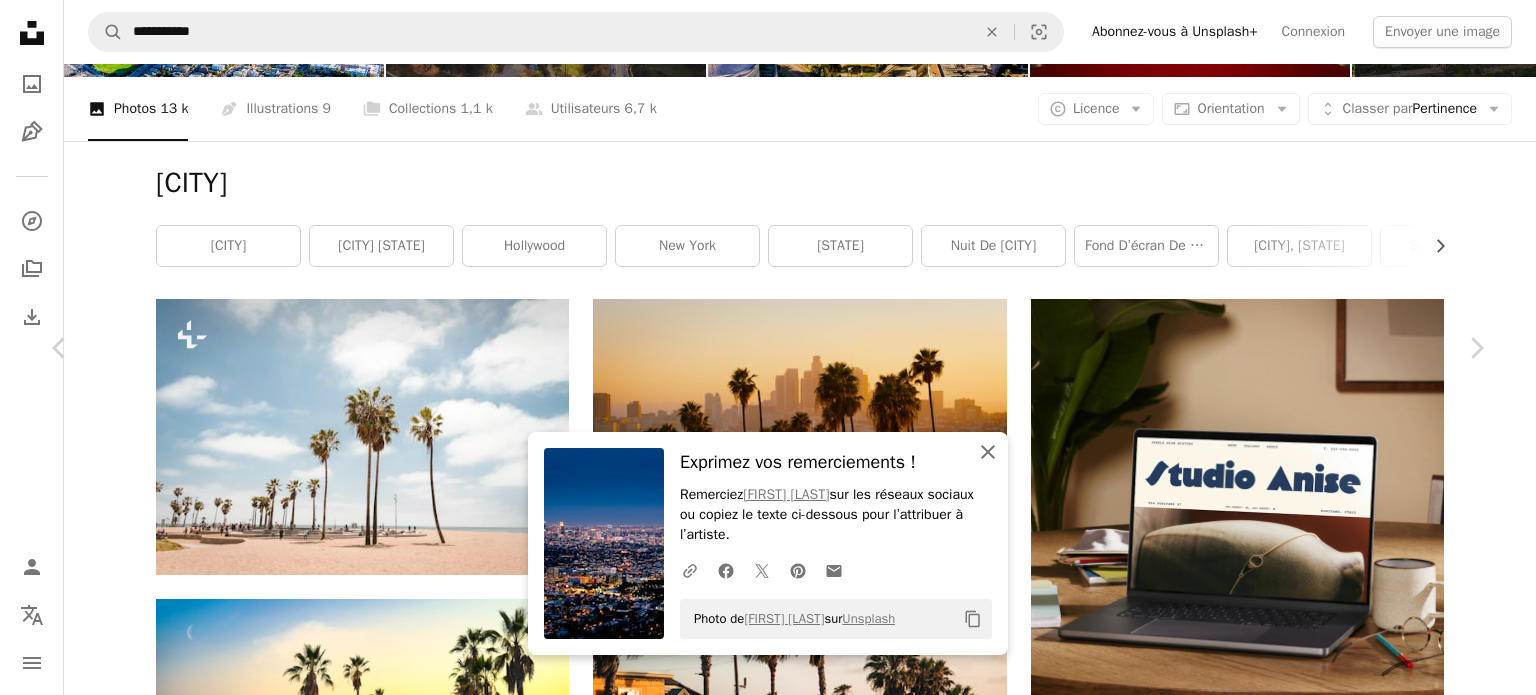 click on "An X shape" 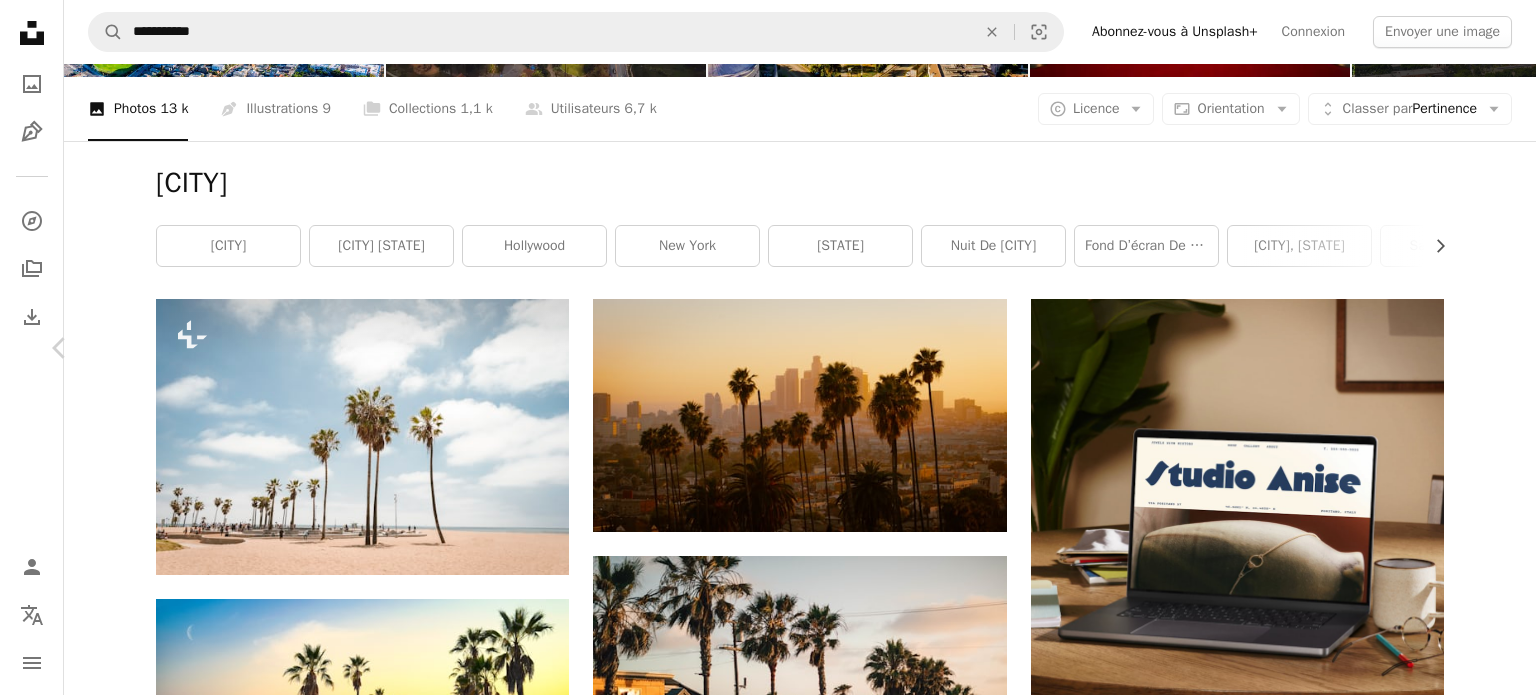 click 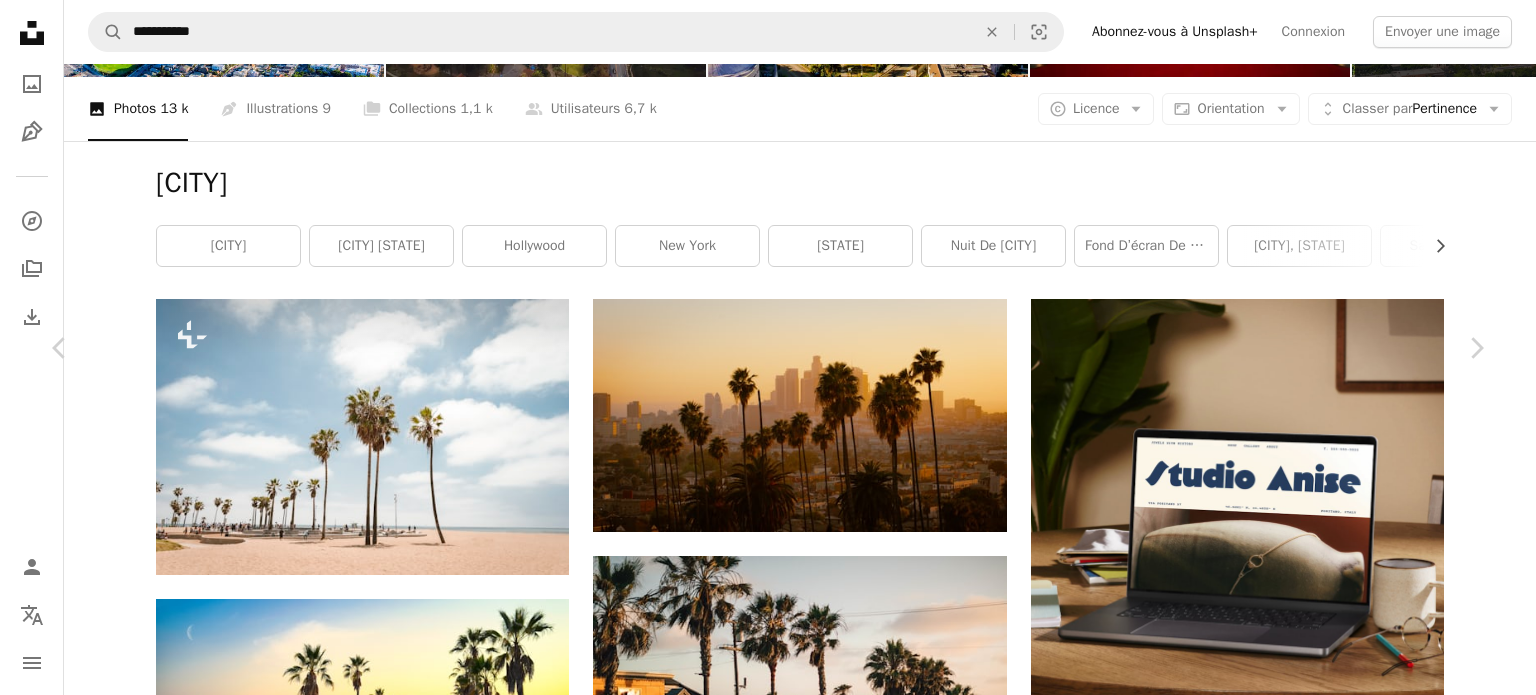 click on "Télécharger gratuitement" at bounding box center (1254, 7012) 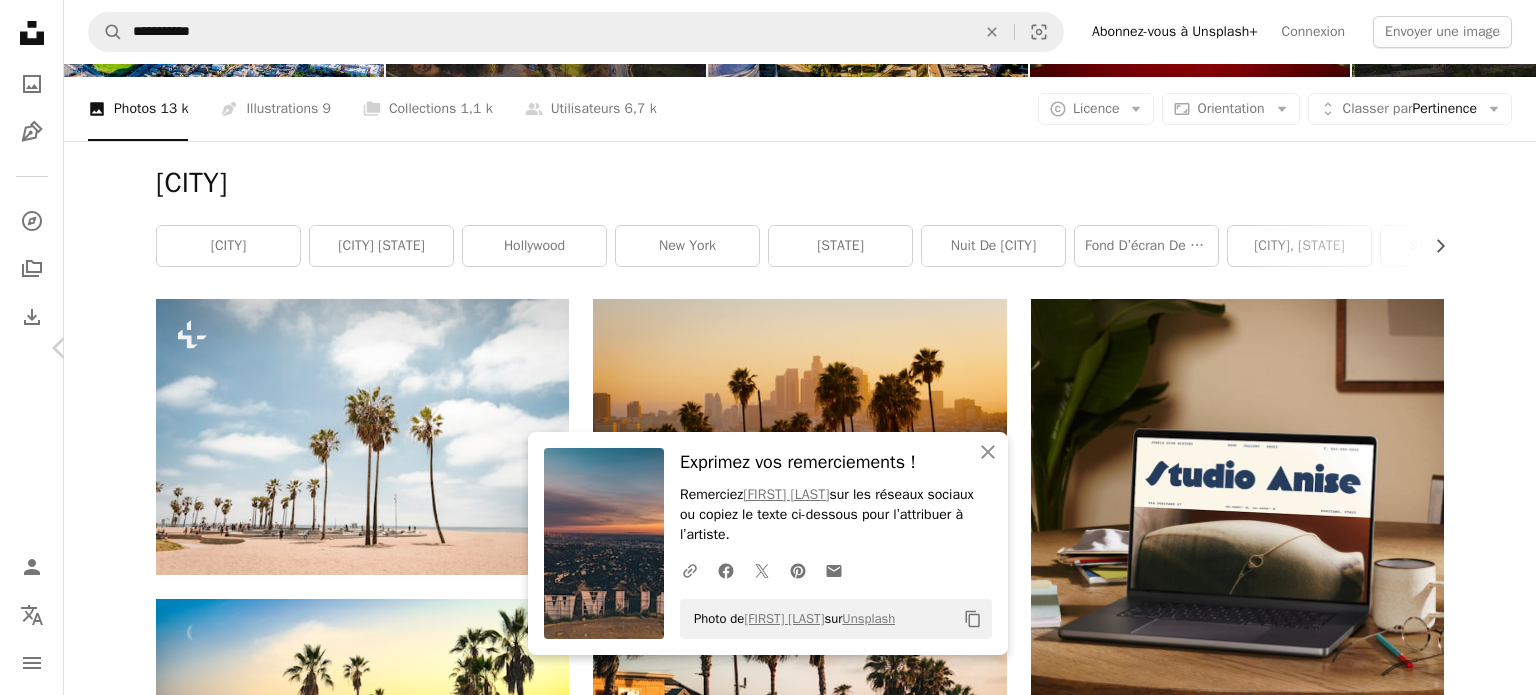click 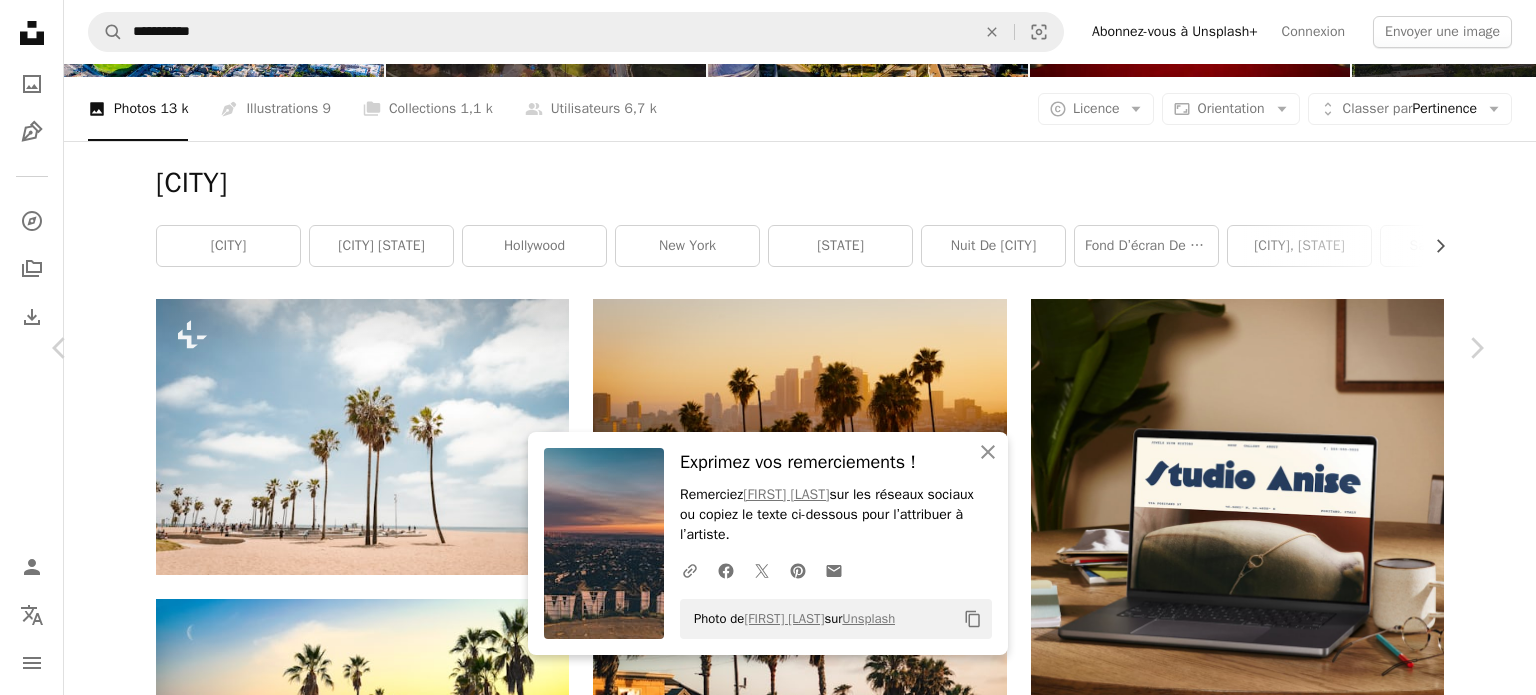 click on "Télécharger gratuitement" at bounding box center [1254, 7012] 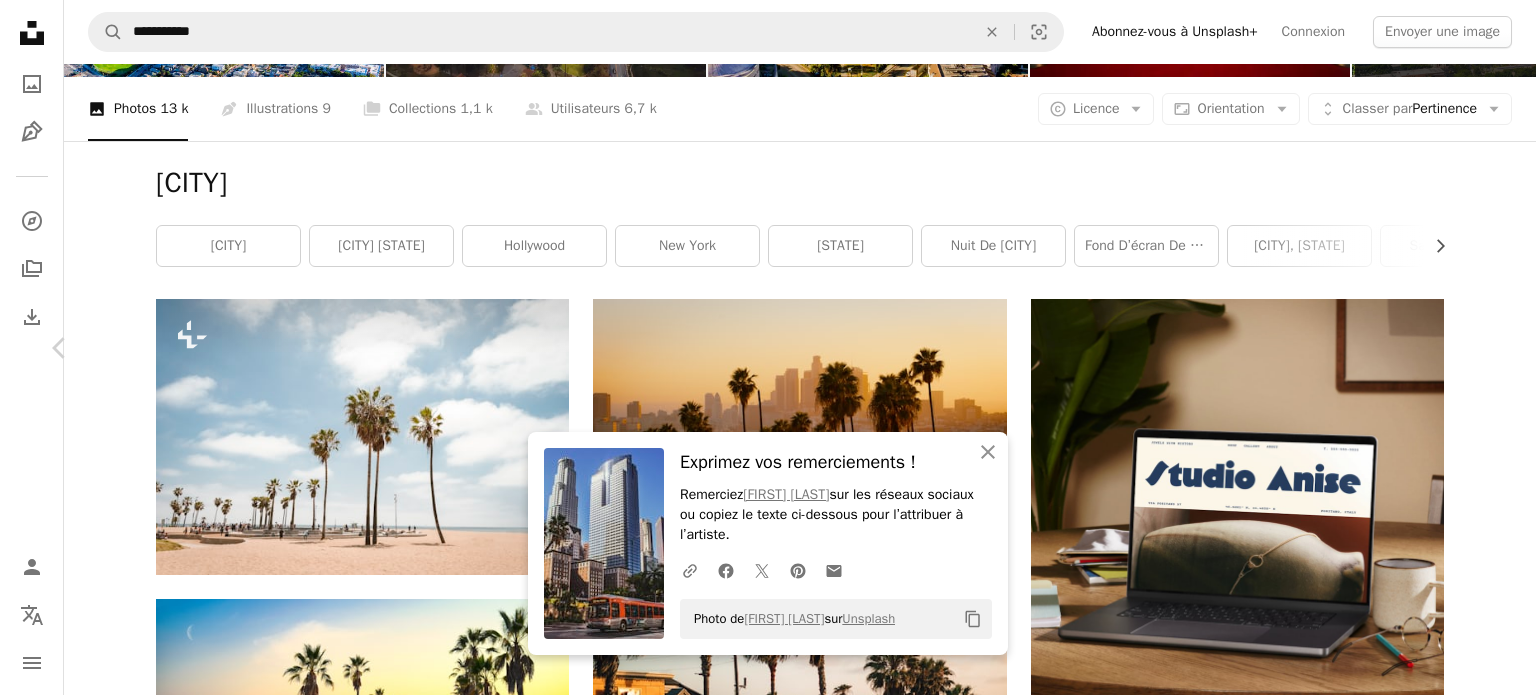 click on "Chevron right" 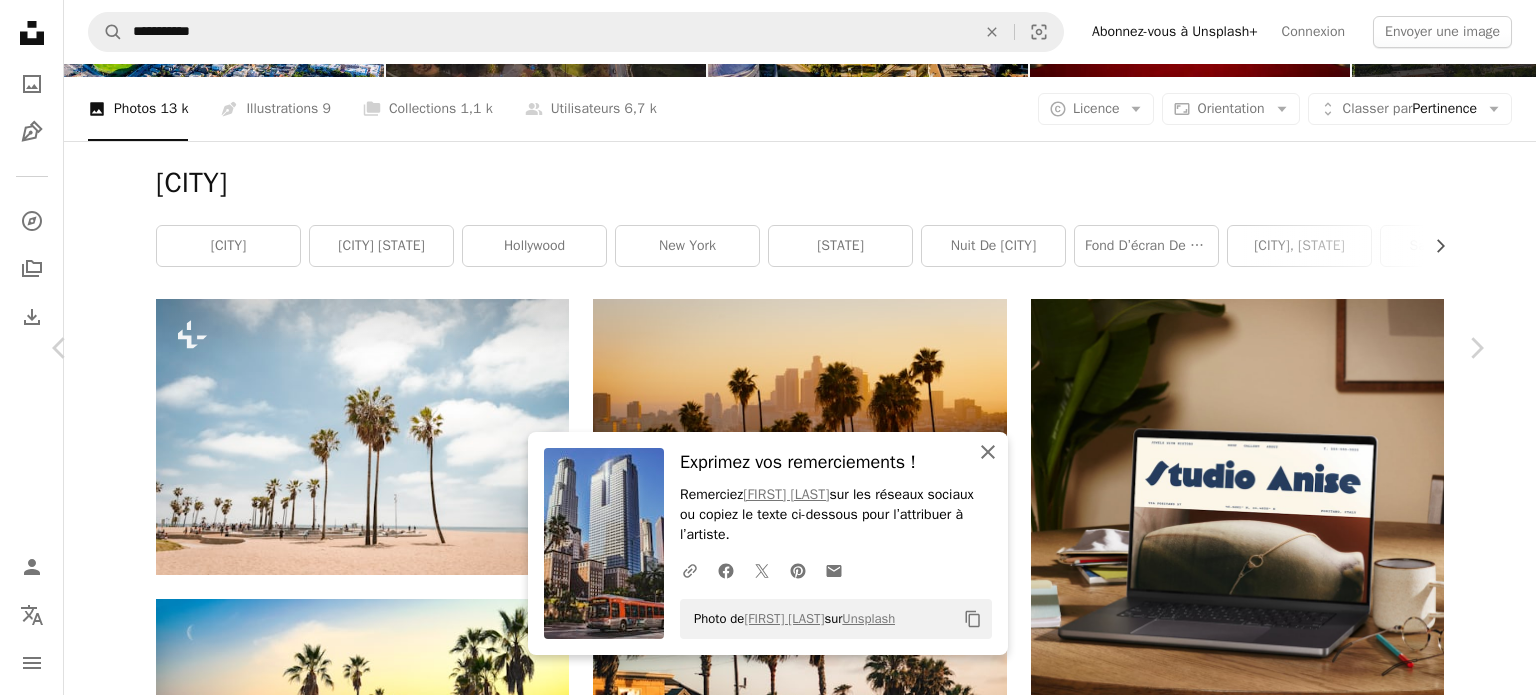 click on "An X shape" 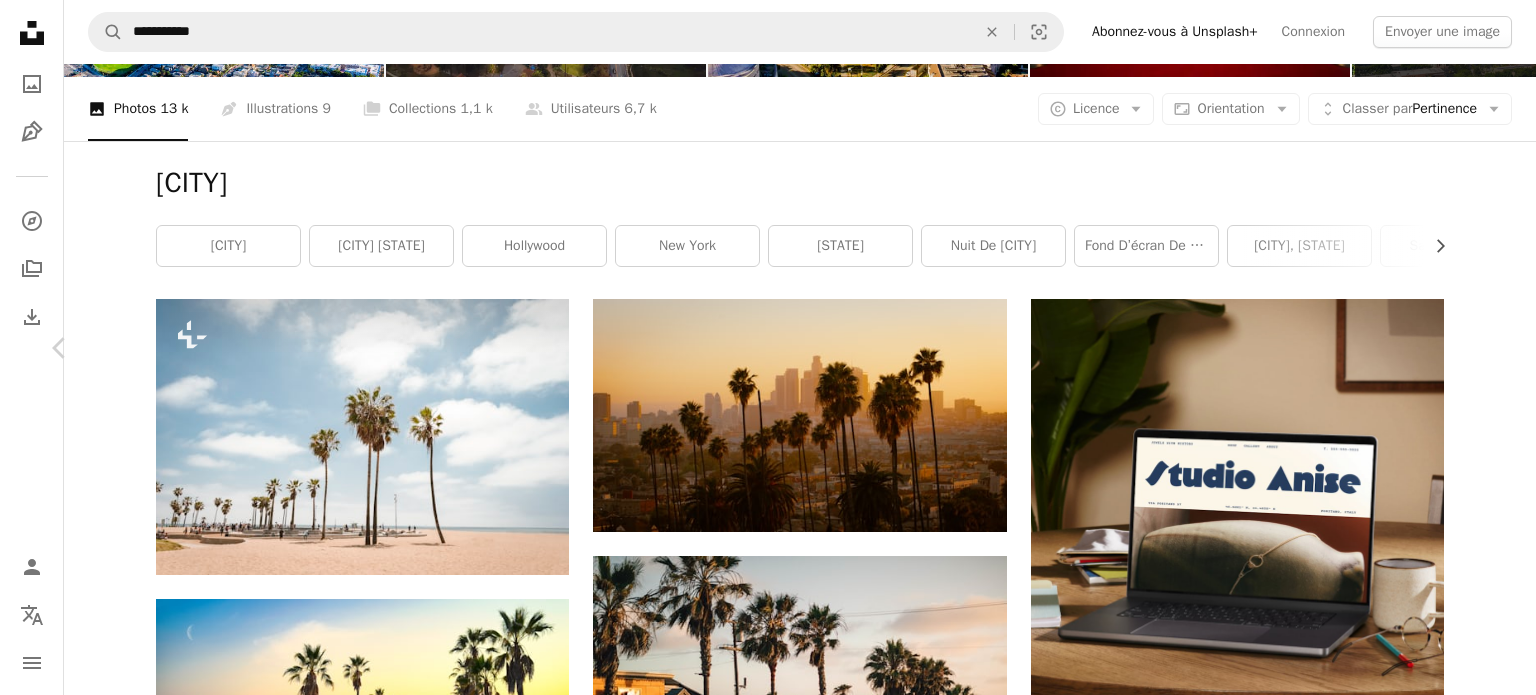 click on "Chevron right" 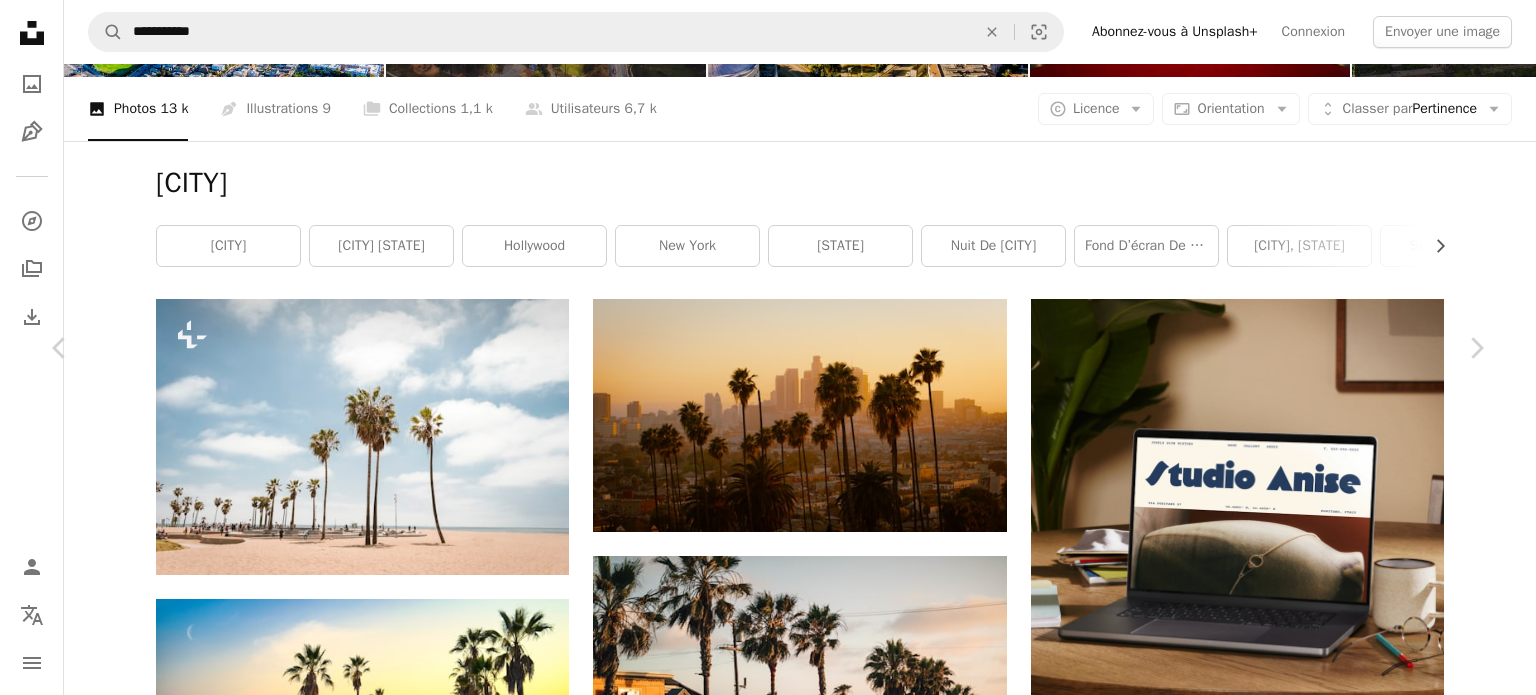 click on "Télécharger gratuitement" at bounding box center (1254, 7012) 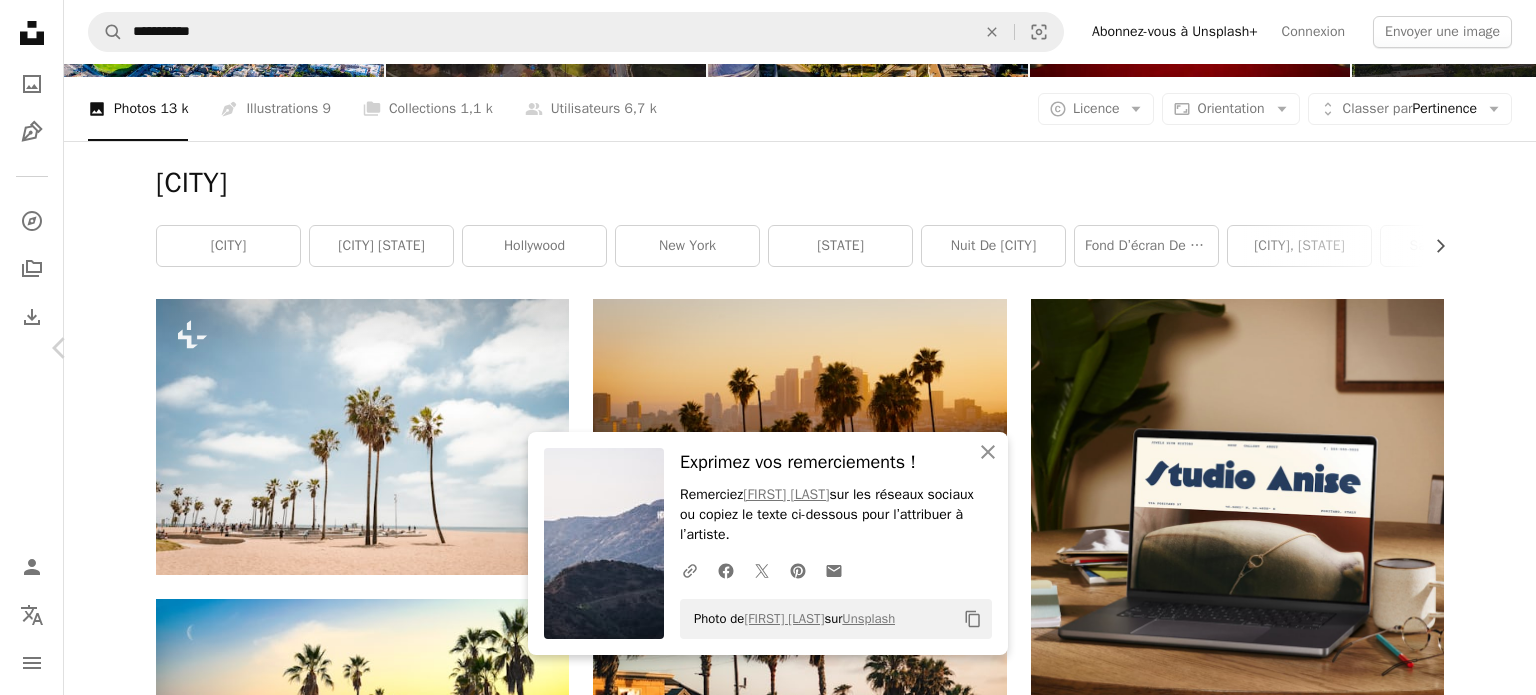 click on "Chevron right" 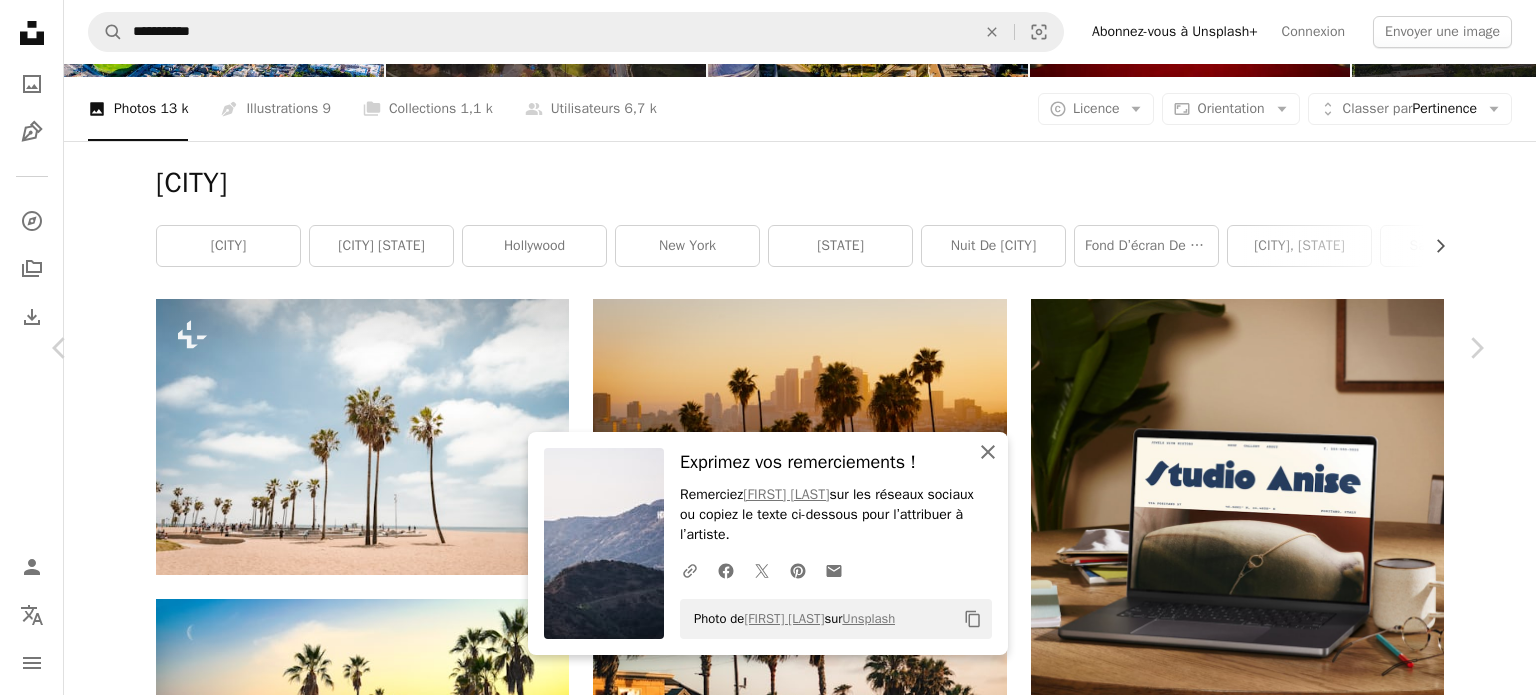click on "An X shape" 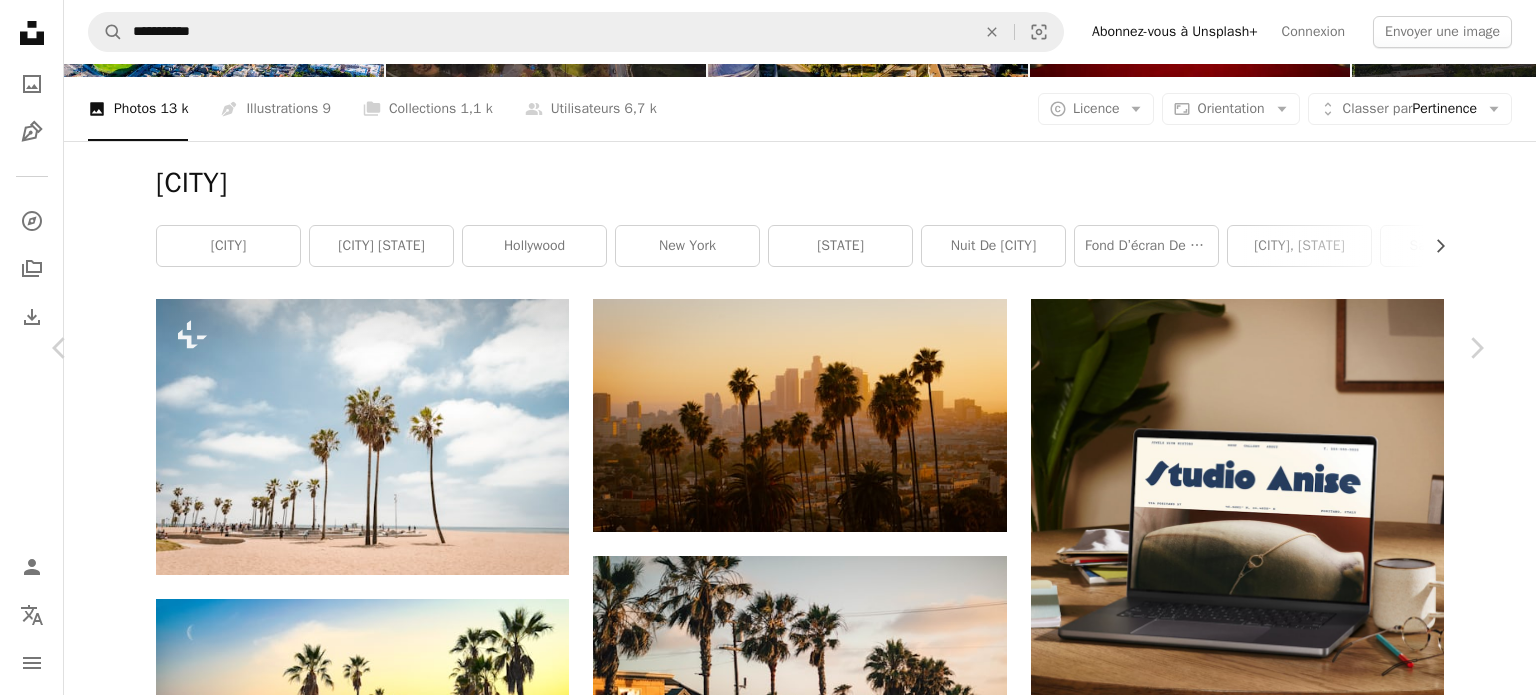 click on "Télécharger gratuitement" at bounding box center (1254, 7012) 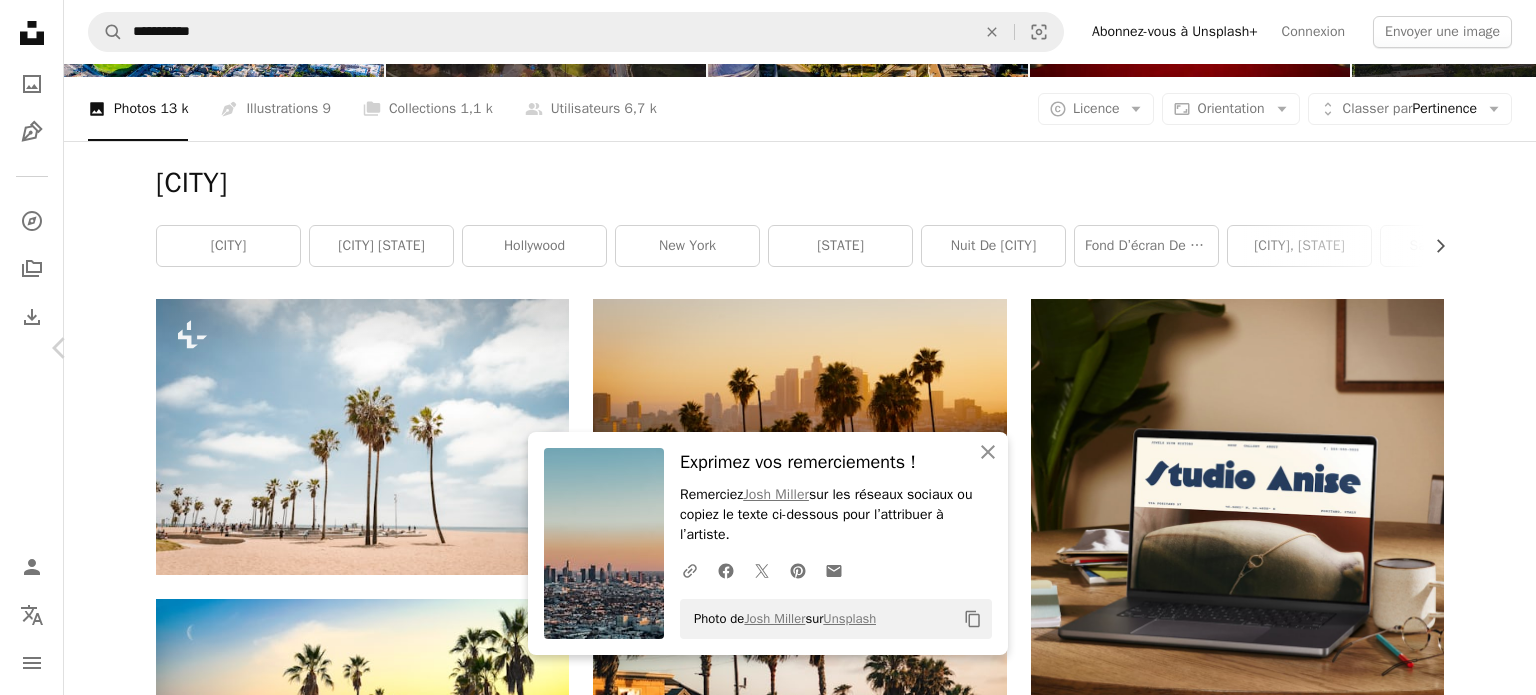 click on "Chevron right" 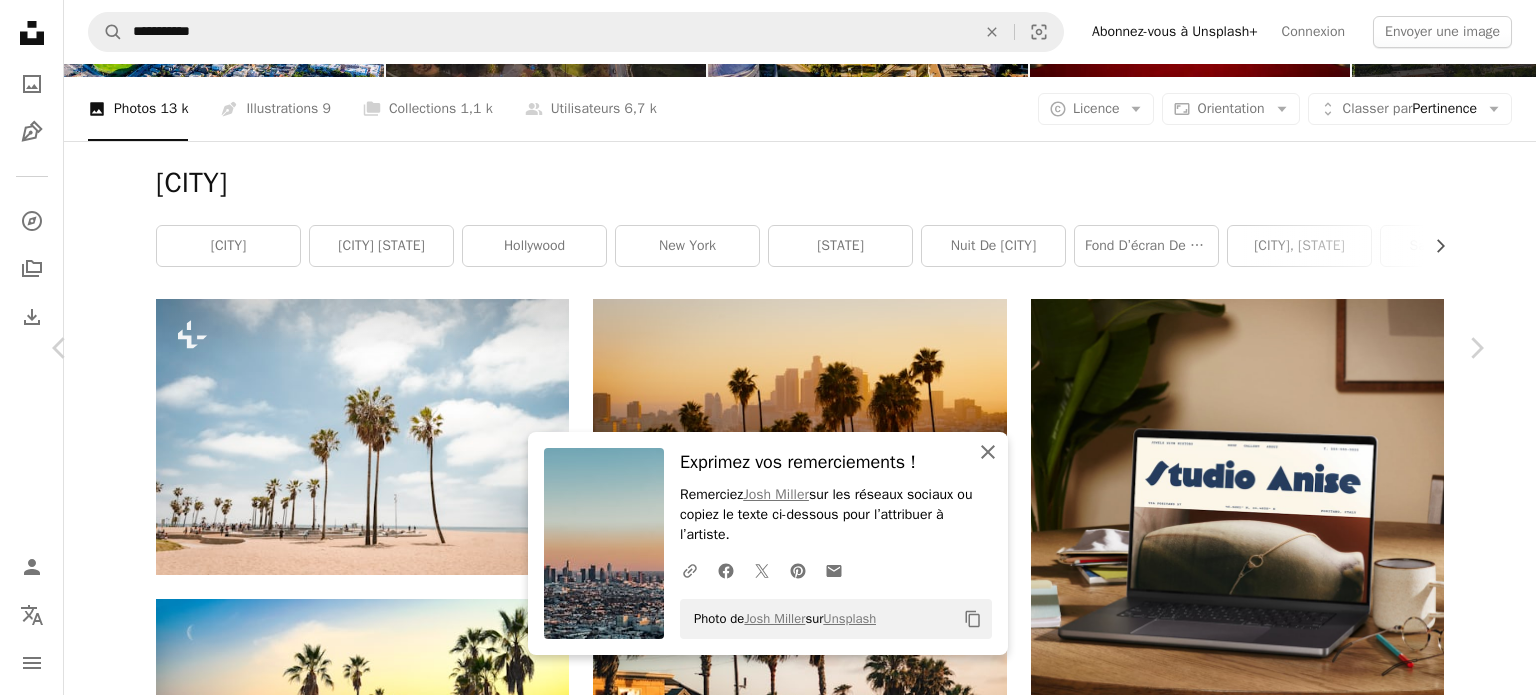 click on "An X shape" 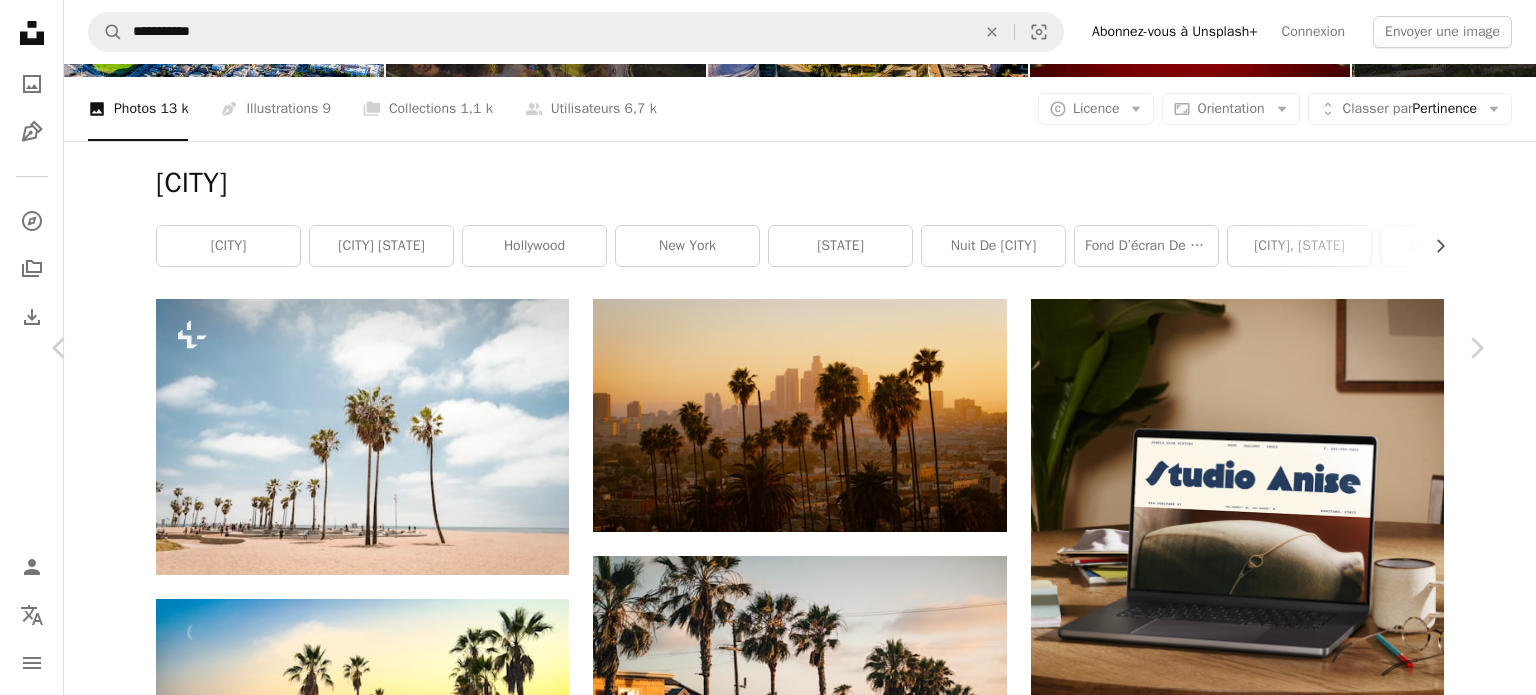 click on "Télécharger gratuitement" at bounding box center (1254, 7012) 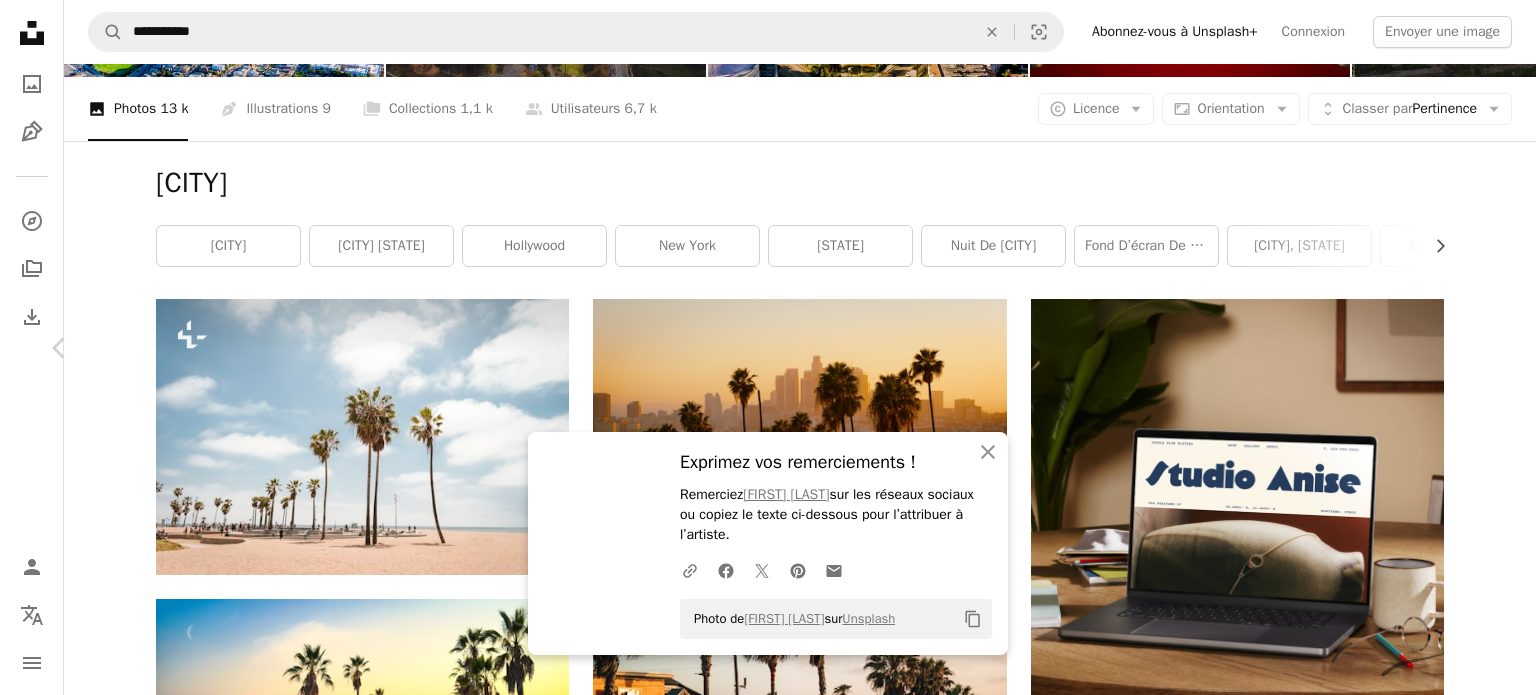 click 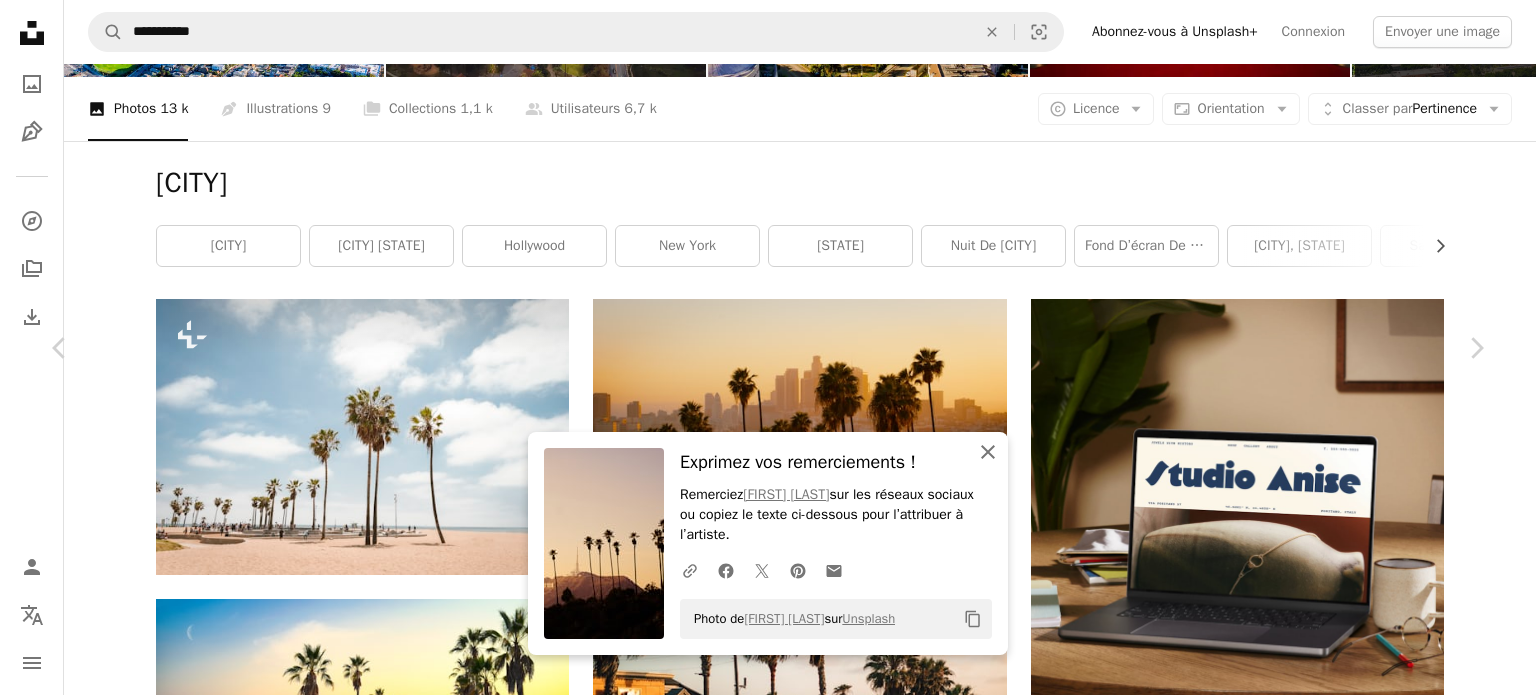 click 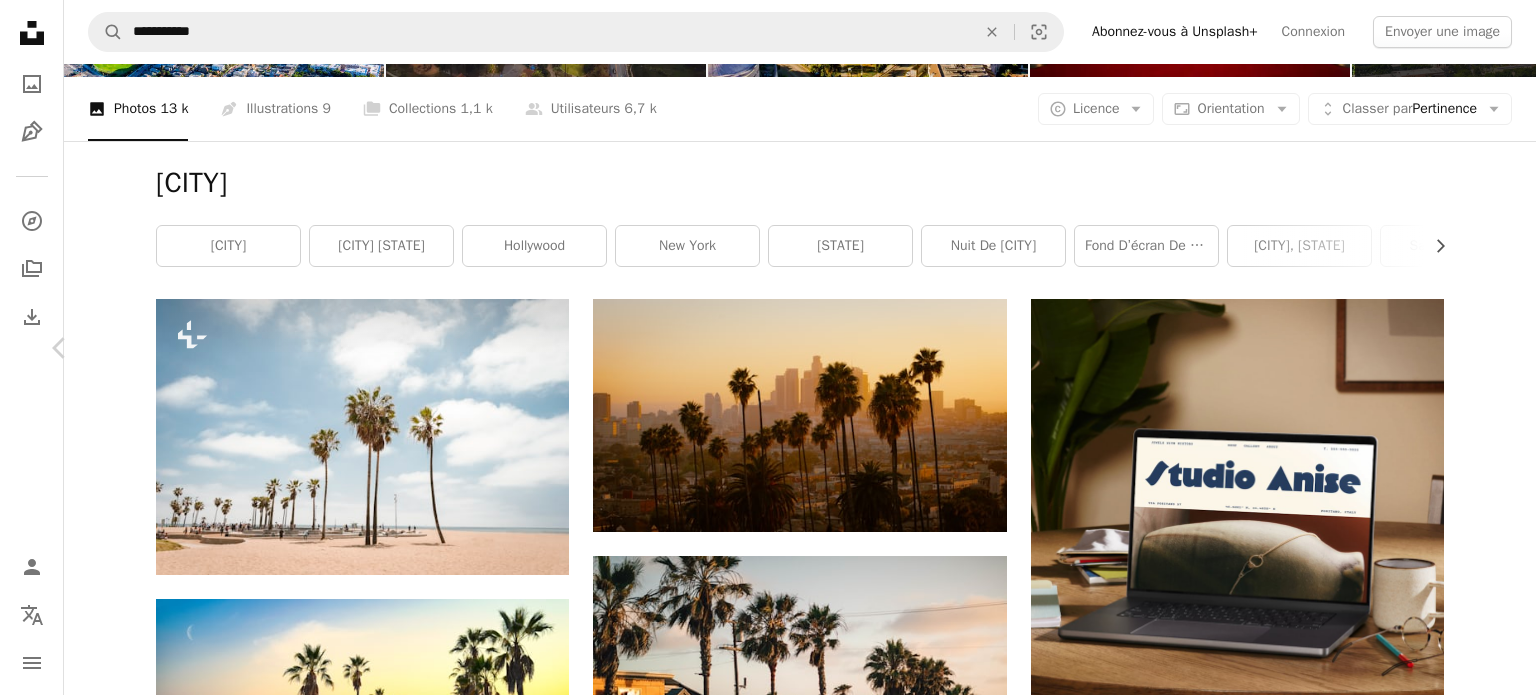 click on "Chevron right" 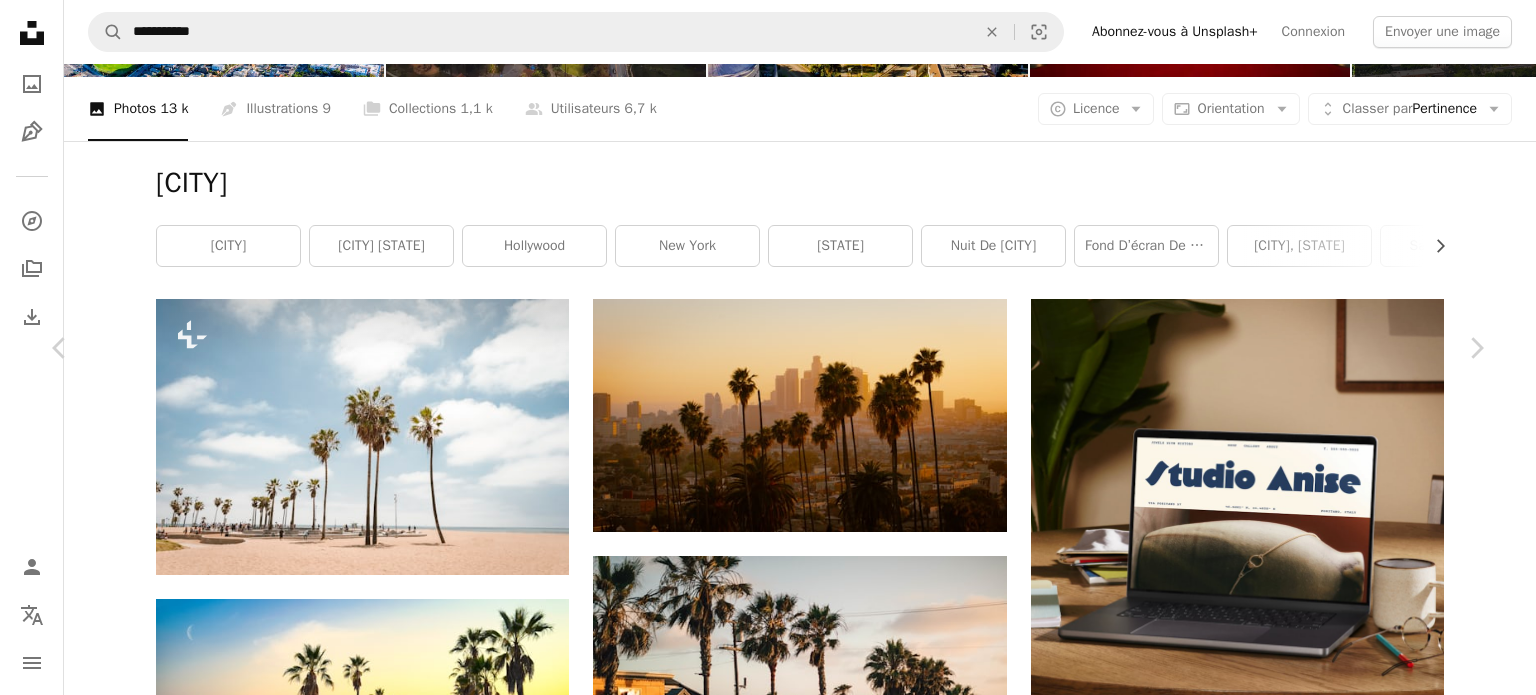 click on "Télécharger gratuitement" at bounding box center (1254, 7012) 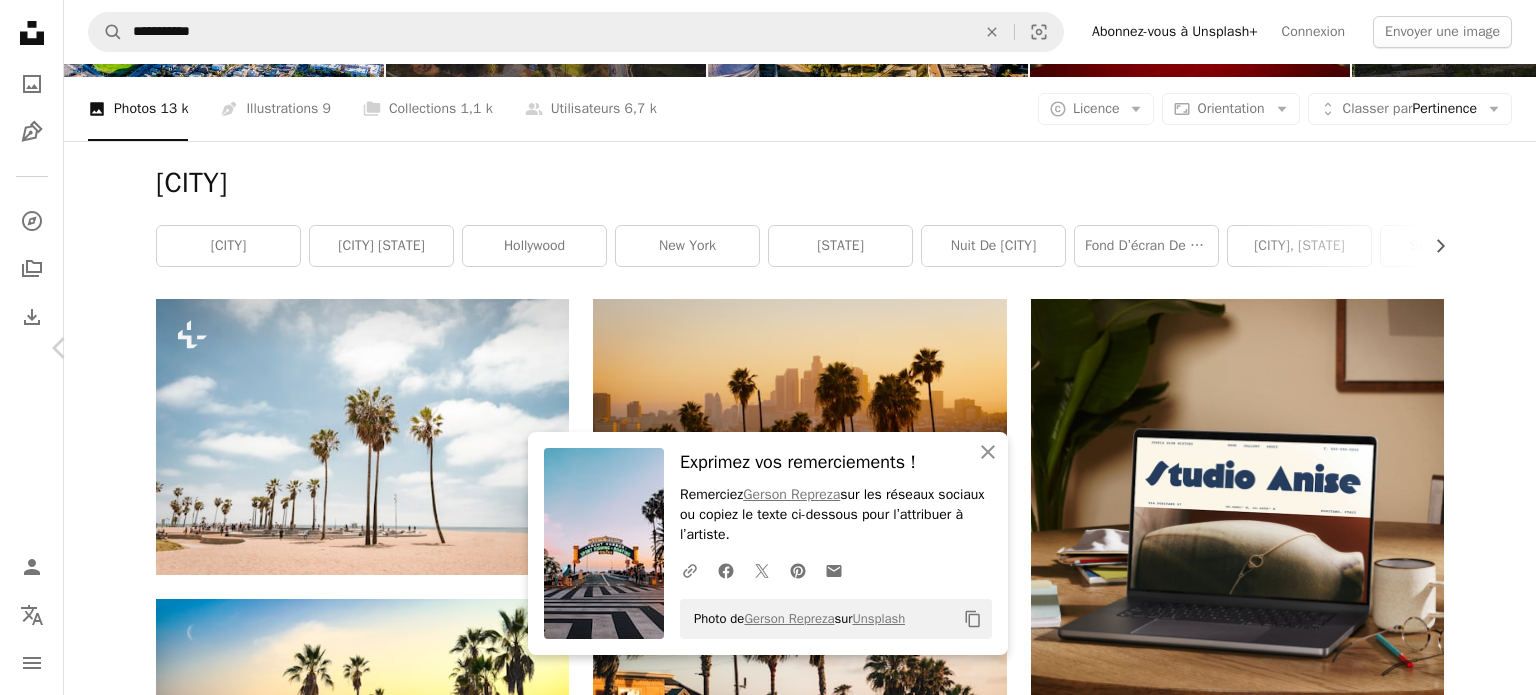click on "Chevron right" 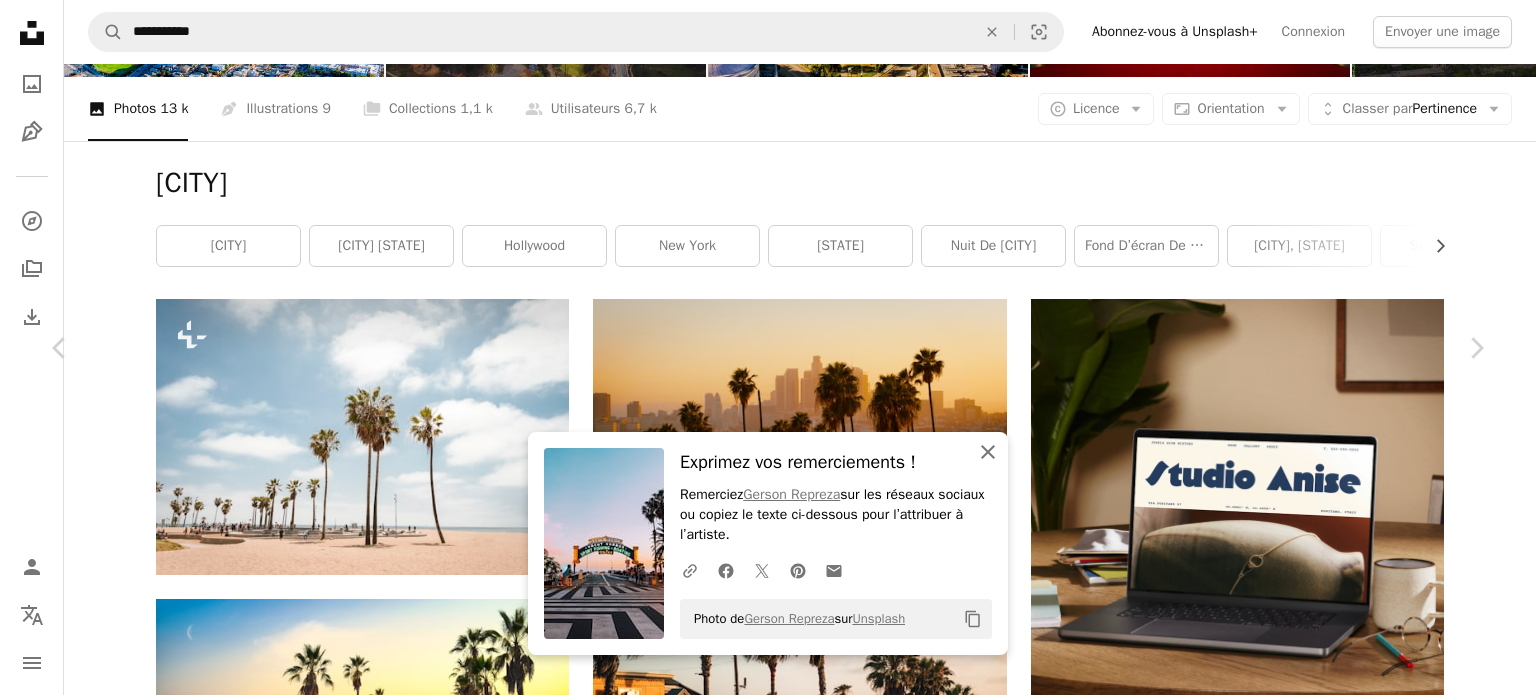 click on "An X shape" 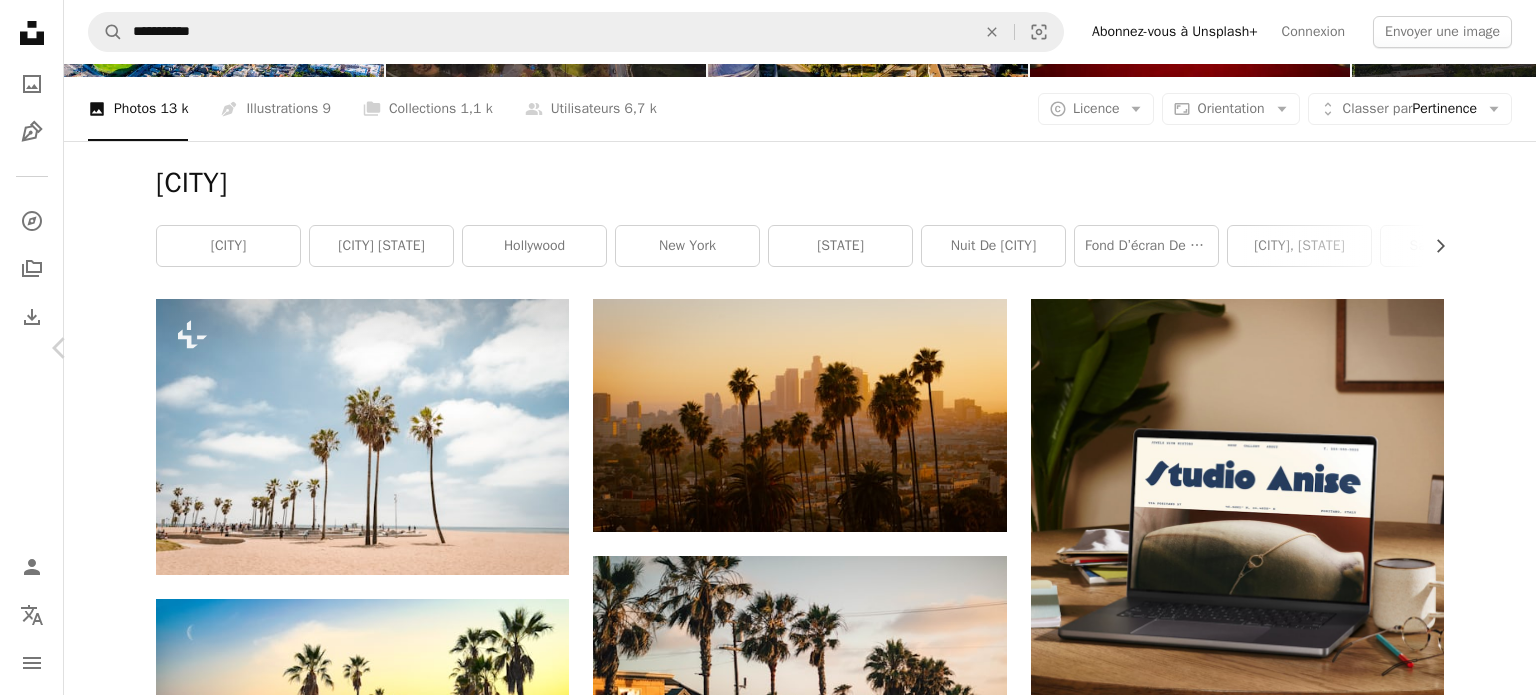 click on "Chevron right" 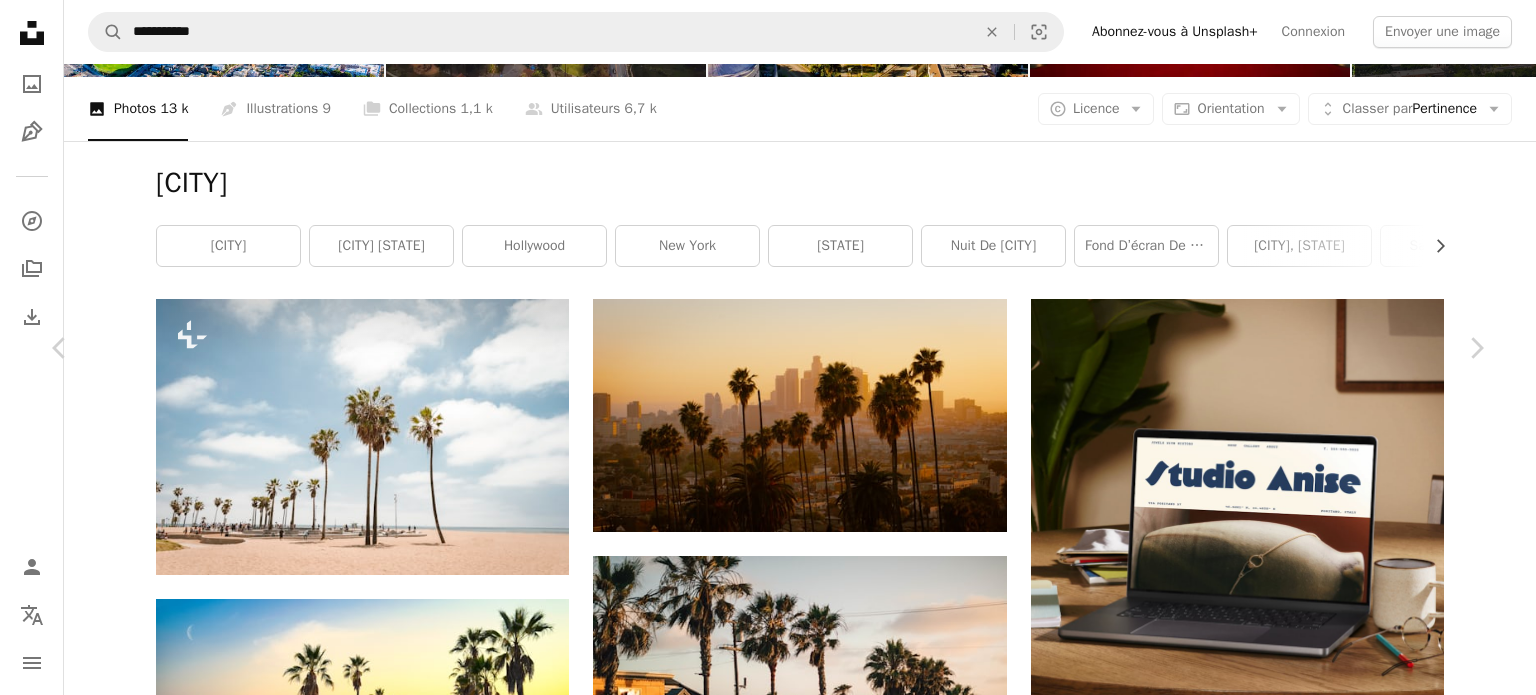 click on "Télécharger gratuitement" at bounding box center [1254, 7012] 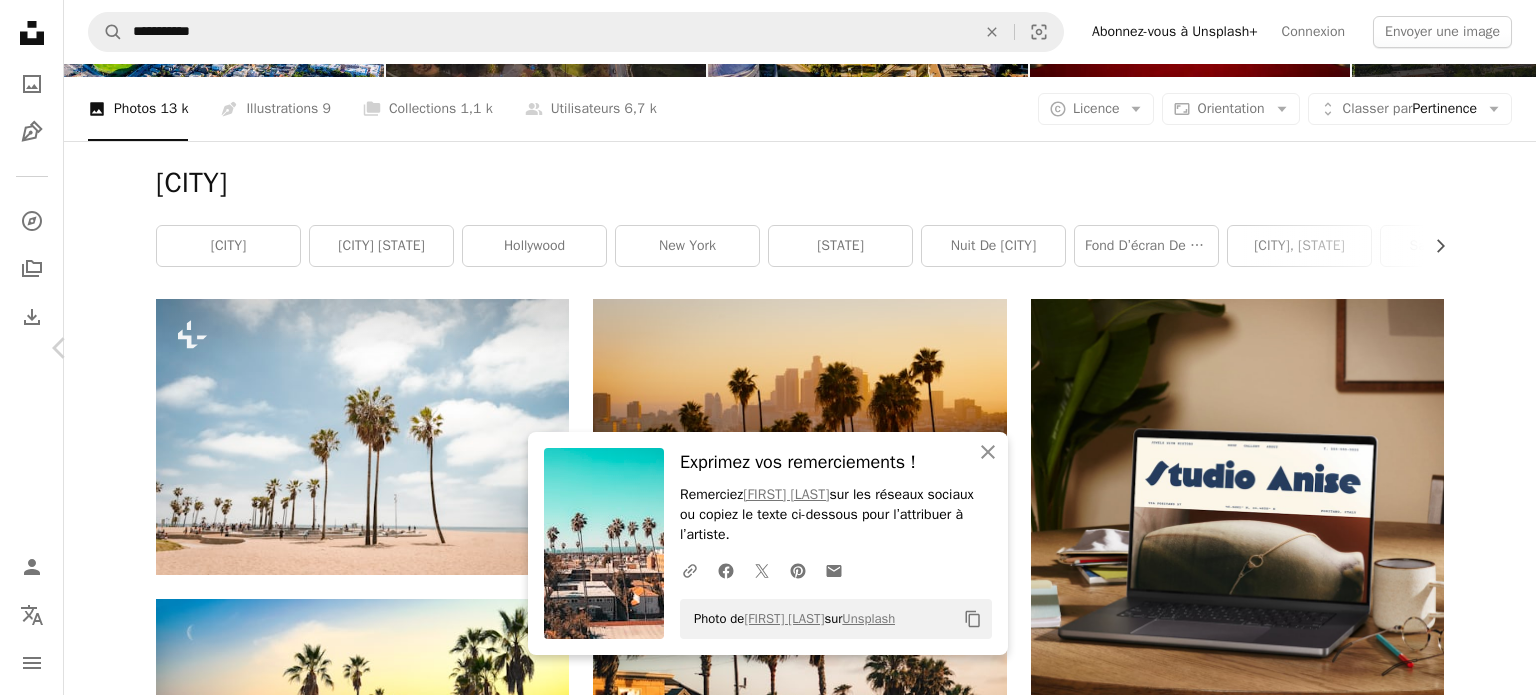 click on "Chevron right" 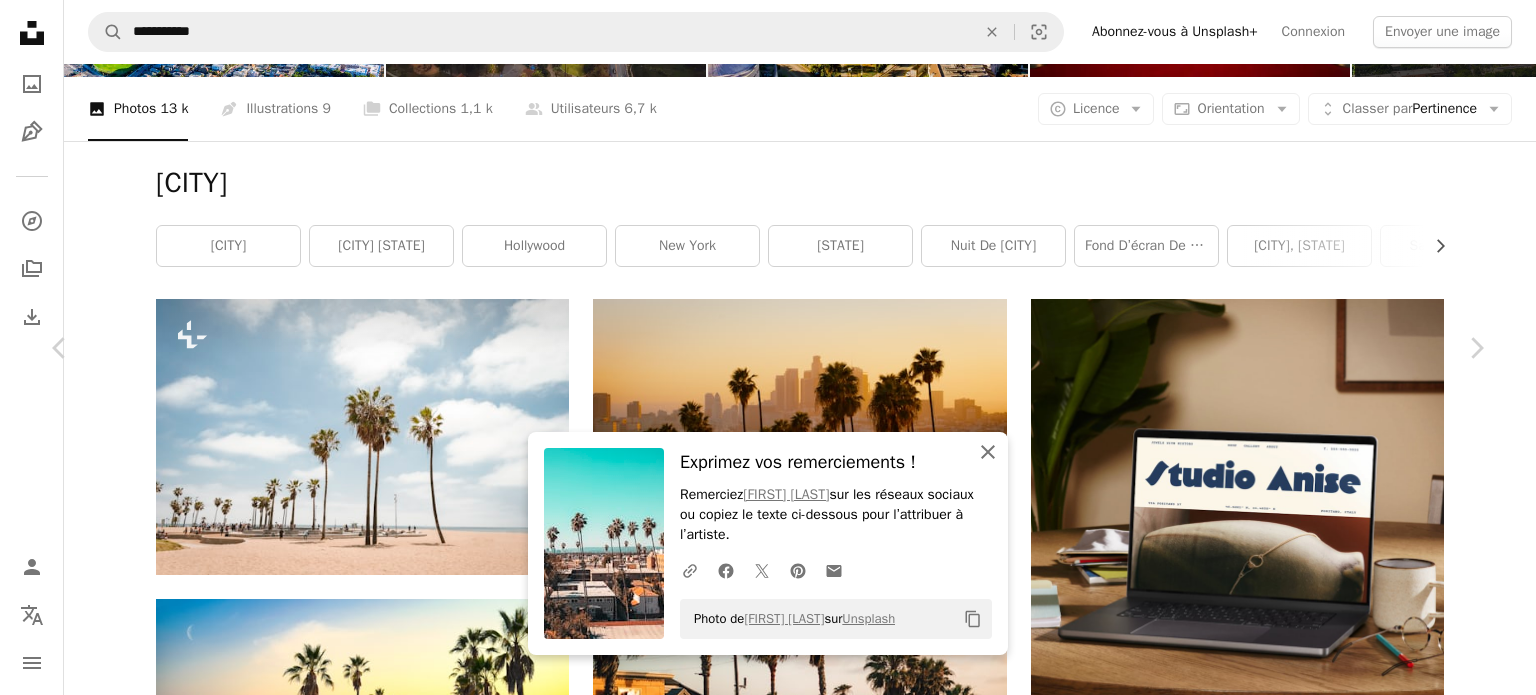 click on "An X shape" 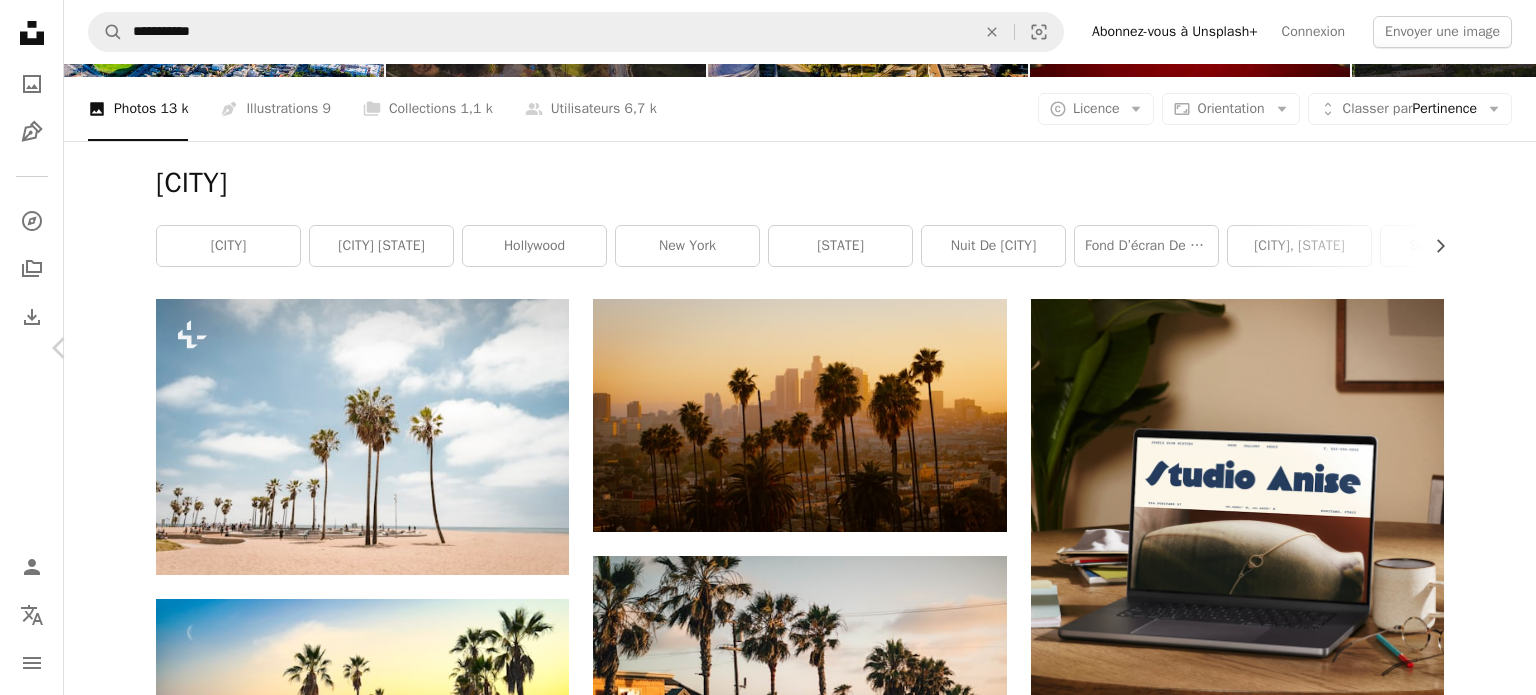 click 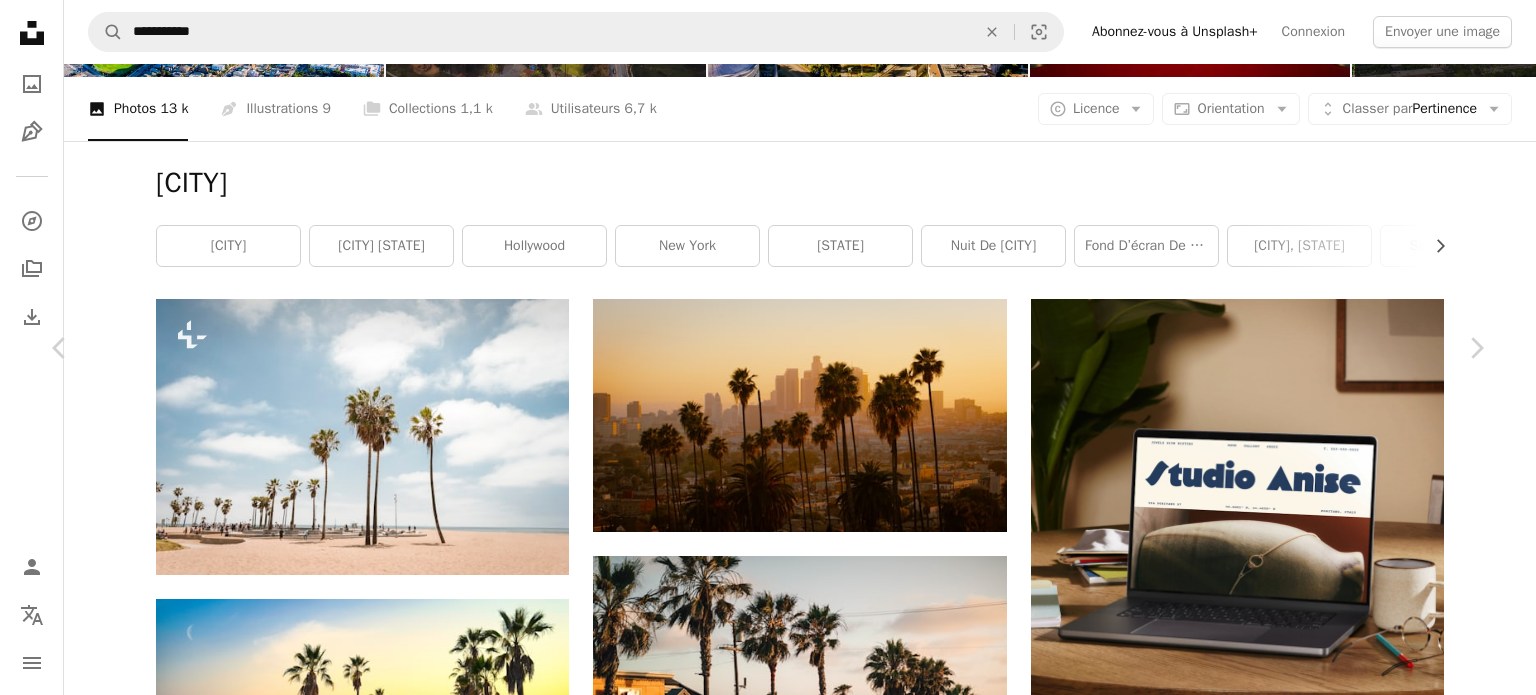 click on "Télécharger gratuitement" at bounding box center [1254, 7012] 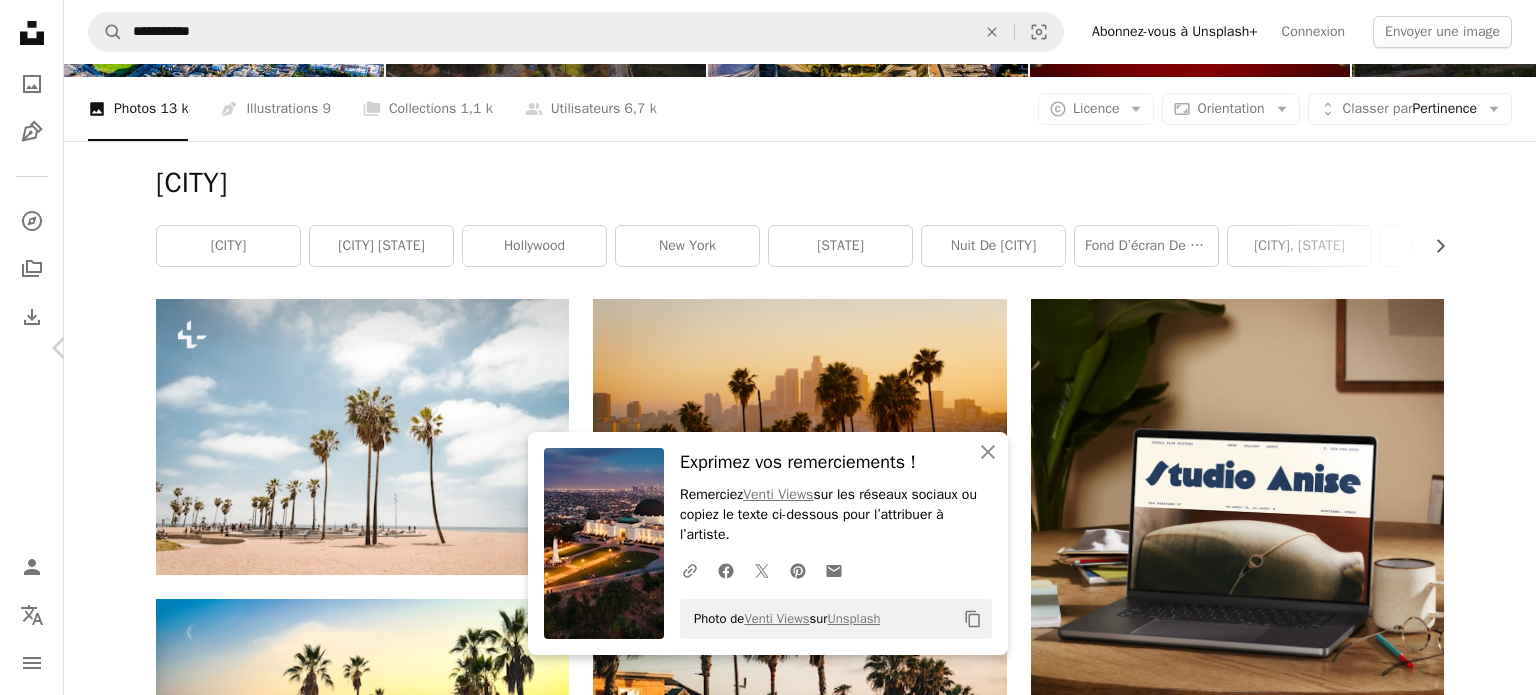click on "Chevron right" 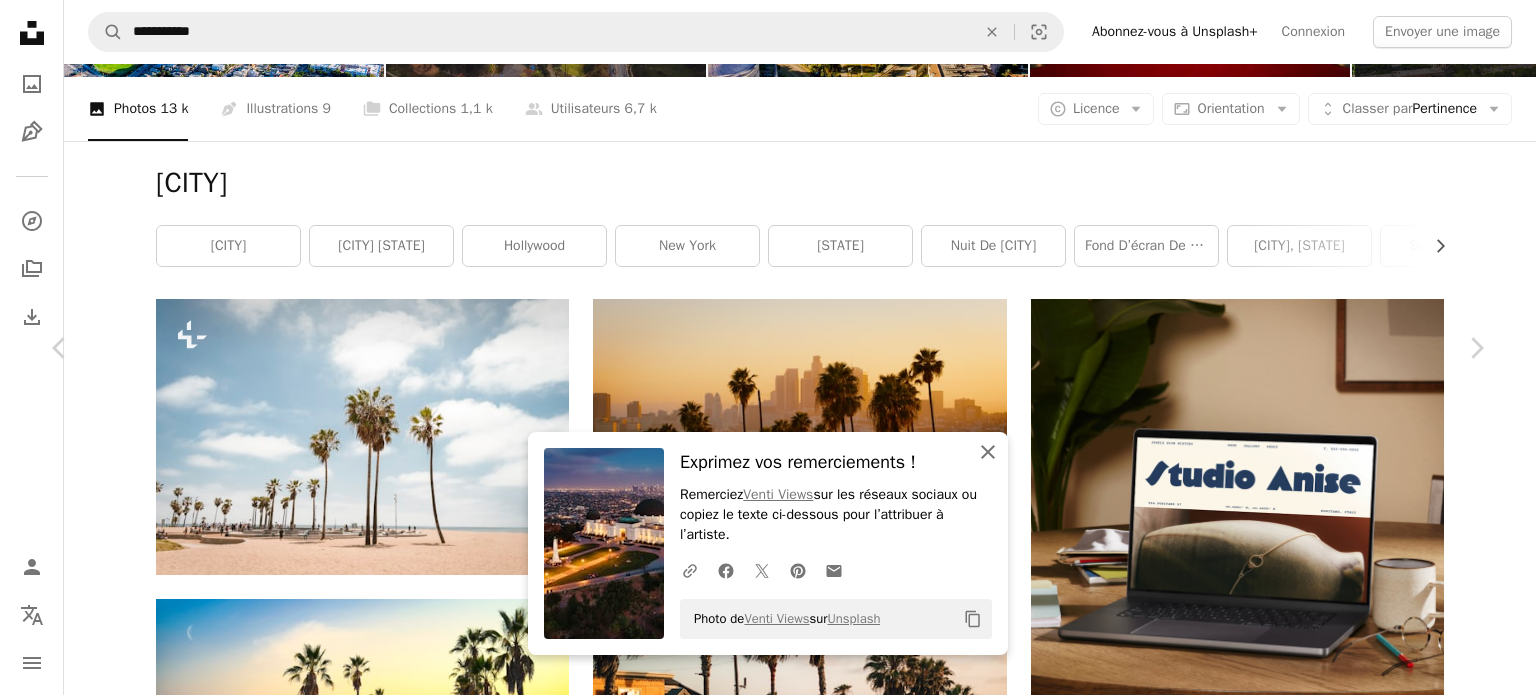 click on "An X shape" 